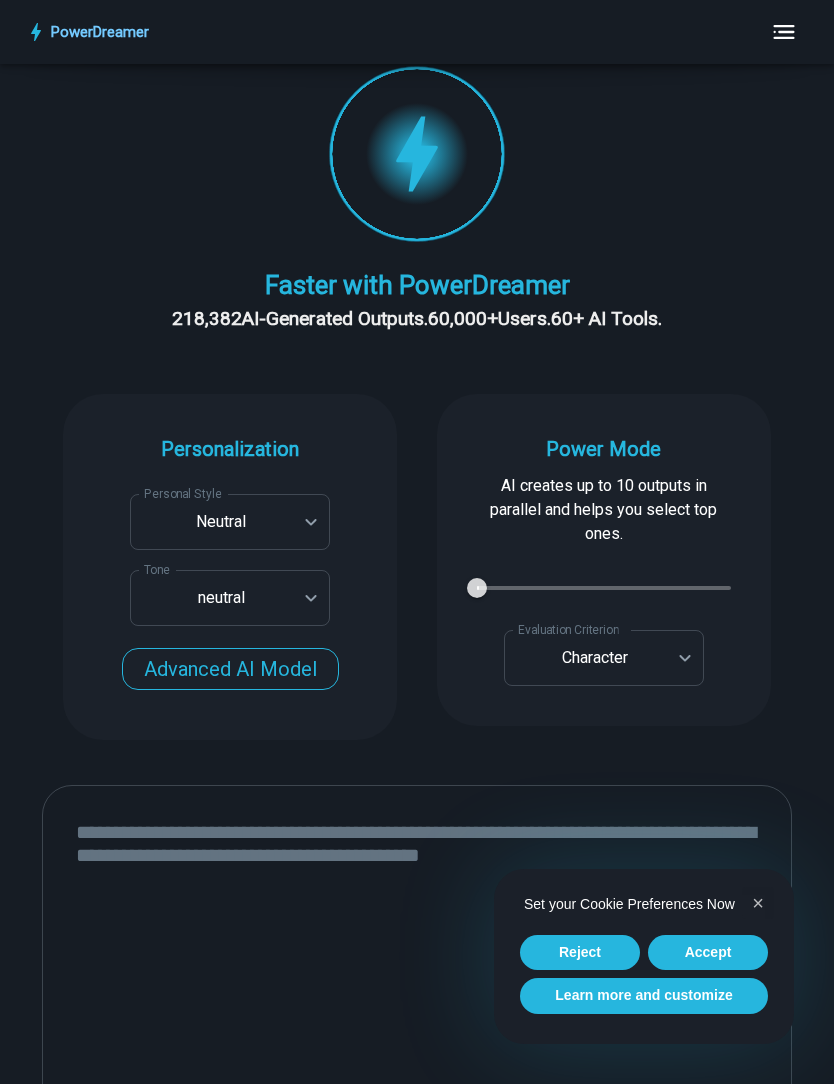 scroll, scrollTop: 344, scrollLeft: 0, axis: vertical 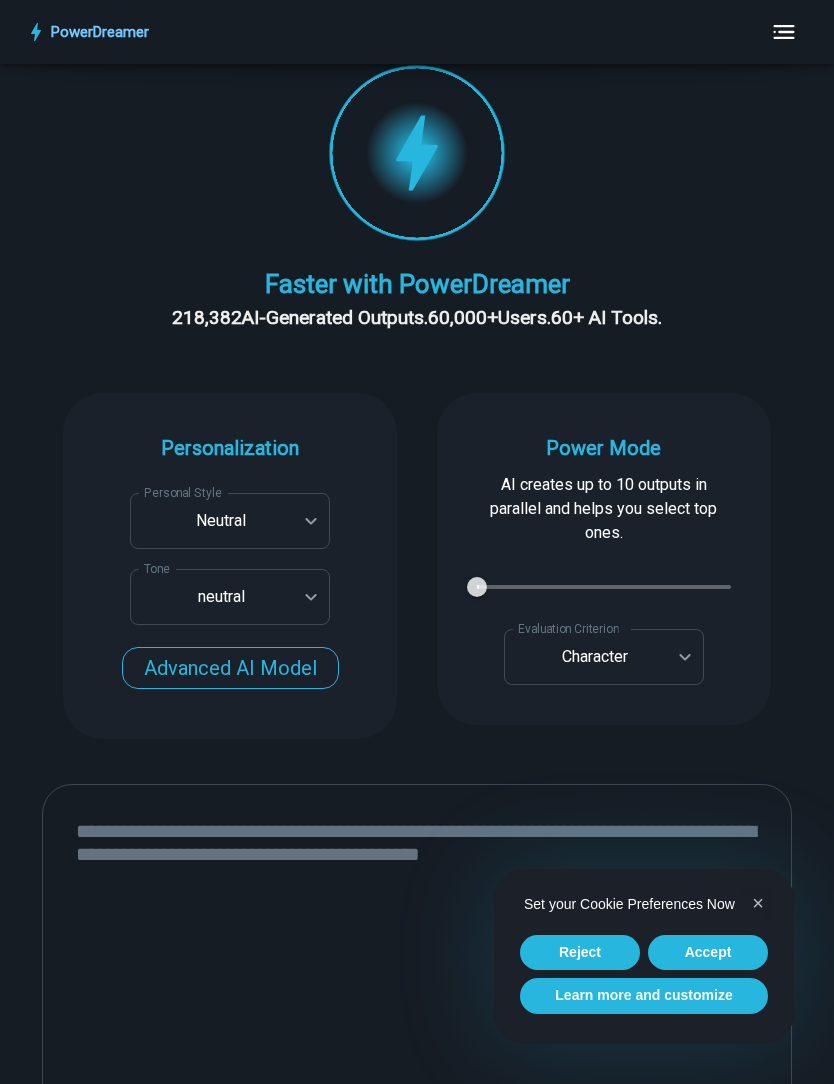 click on "**********" at bounding box center [417, 2339] 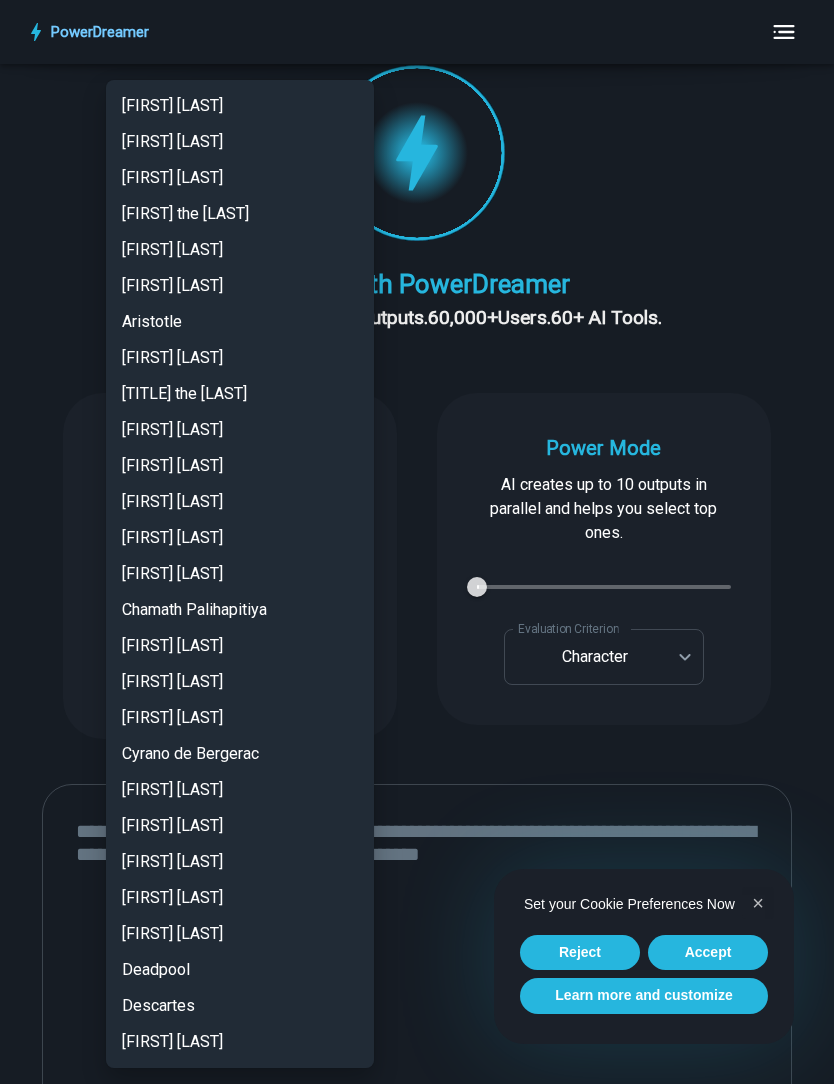 scroll, scrollTop: 2380, scrollLeft: 0, axis: vertical 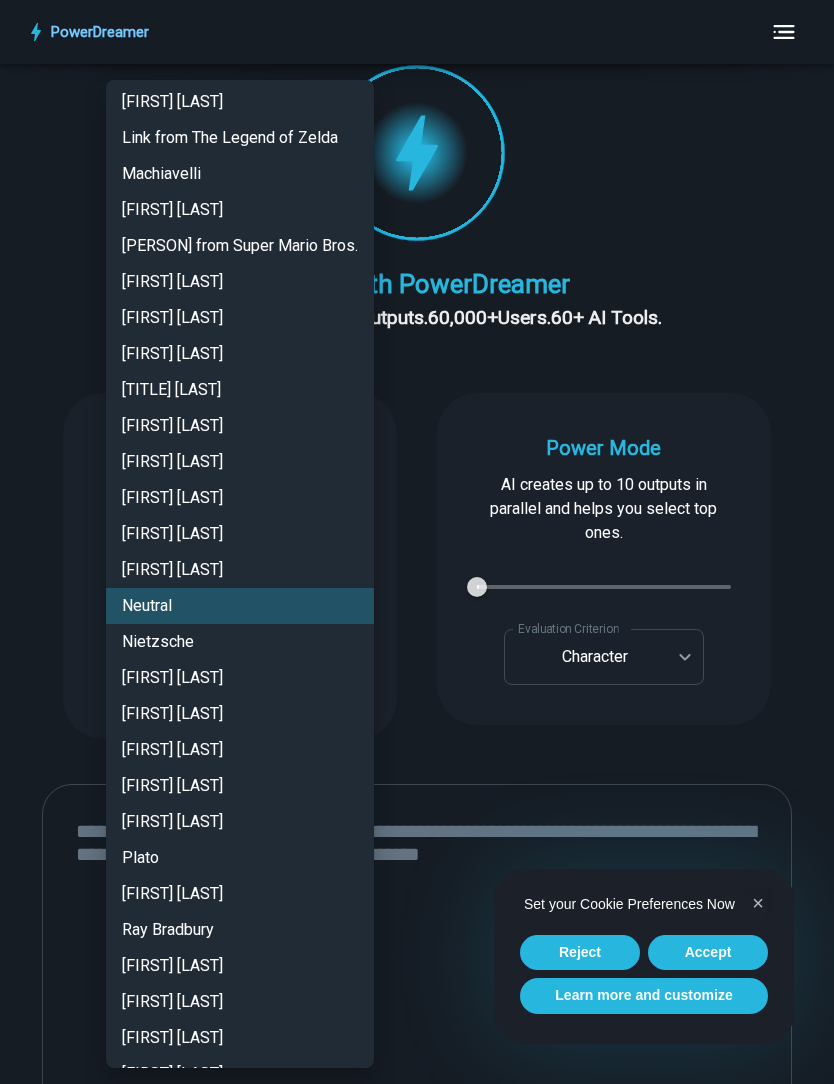 click at bounding box center [417, 542] 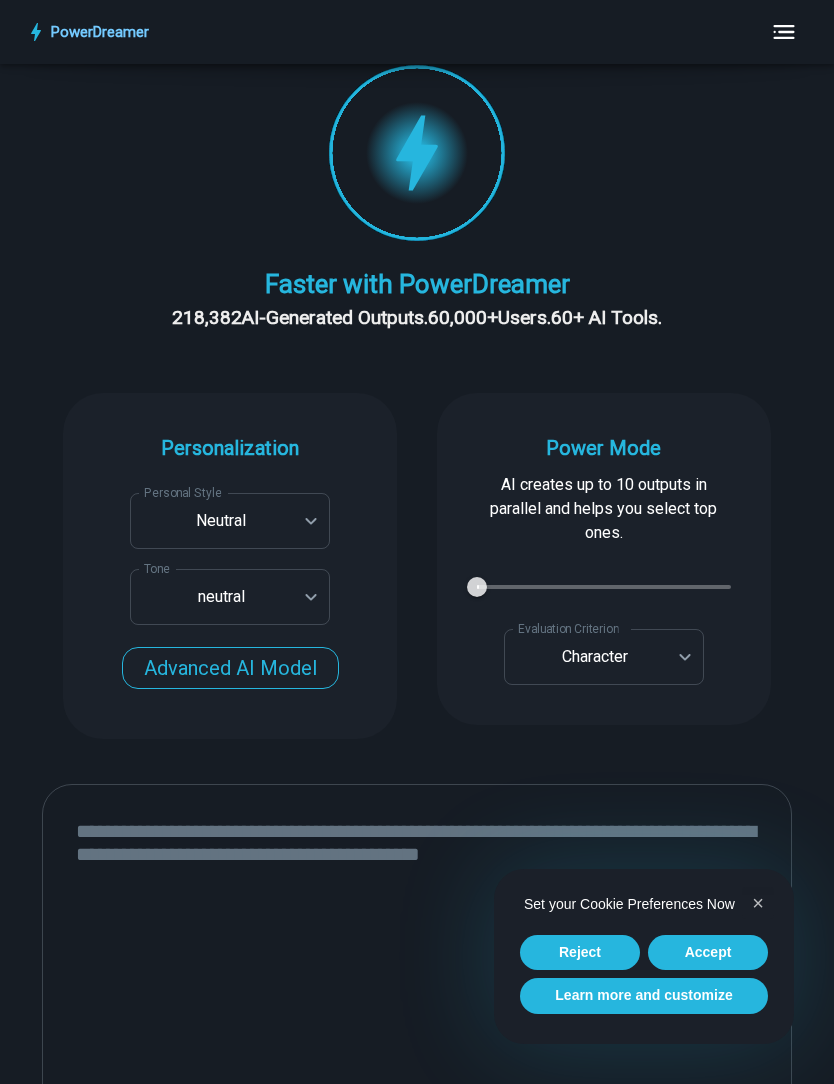 click on "Power Mode AI creates up to 10 outputs in parallel and helps you select top ones. 1 1 Evaluation Criterion Character ********* Evaluation Criterion Custom Evaluation Criterion Custom Evaluation Criterion" at bounding box center [604, 559] 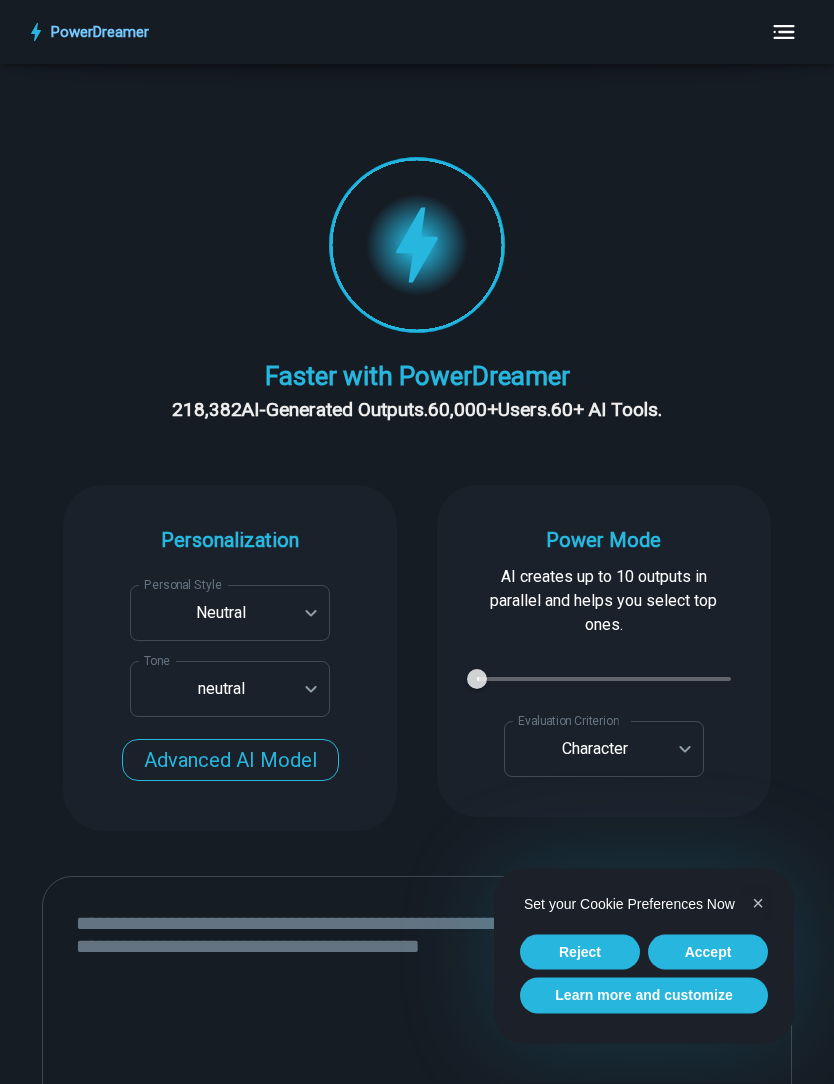 scroll, scrollTop: 235, scrollLeft: 0, axis: vertical 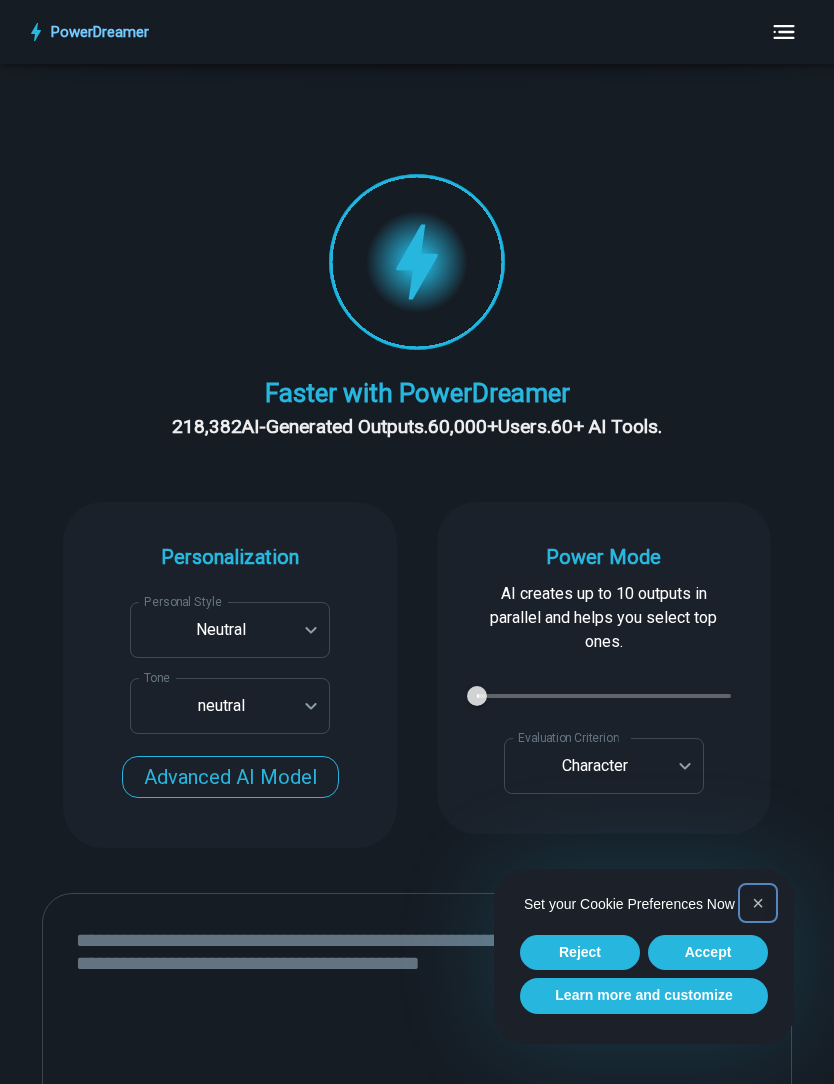 click on "×" at bounding box center (758, 903) 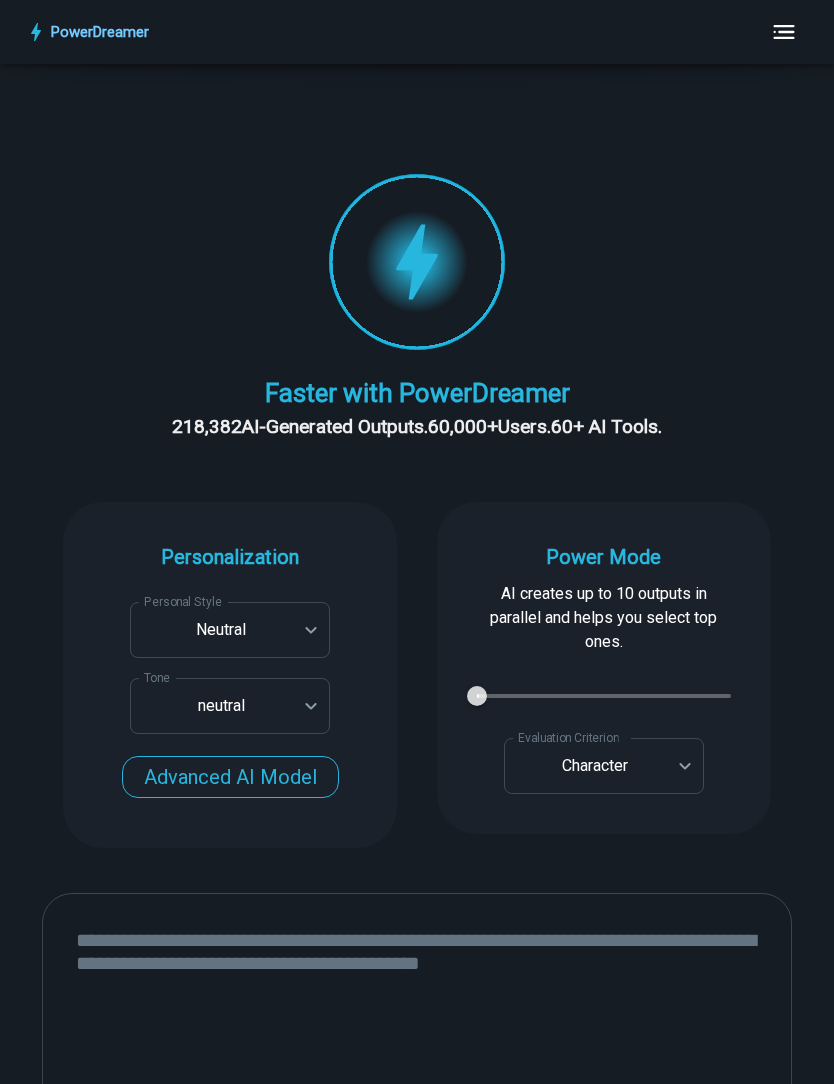 click on "Personal Style" at bounding box center [182, 601] 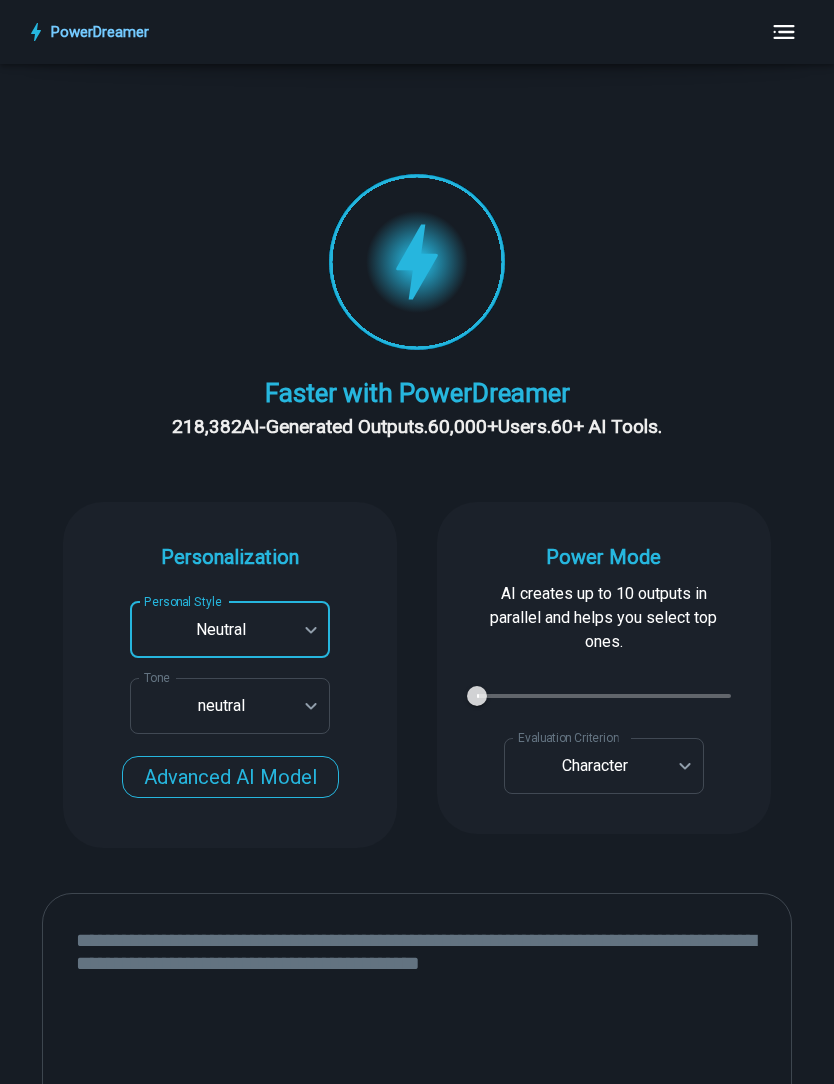 click on "**********" at bounding box center [417, 2448] 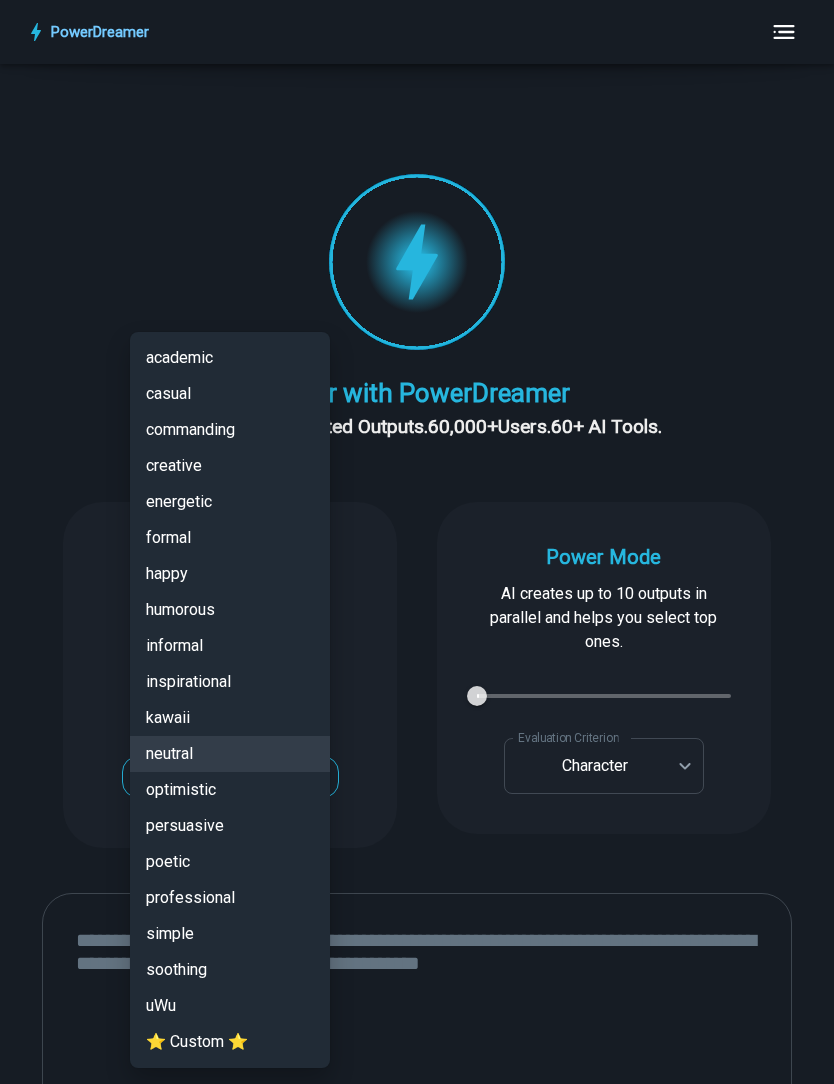 click on "⭐ Custom ⭐" at bounding box center (230, 1042) 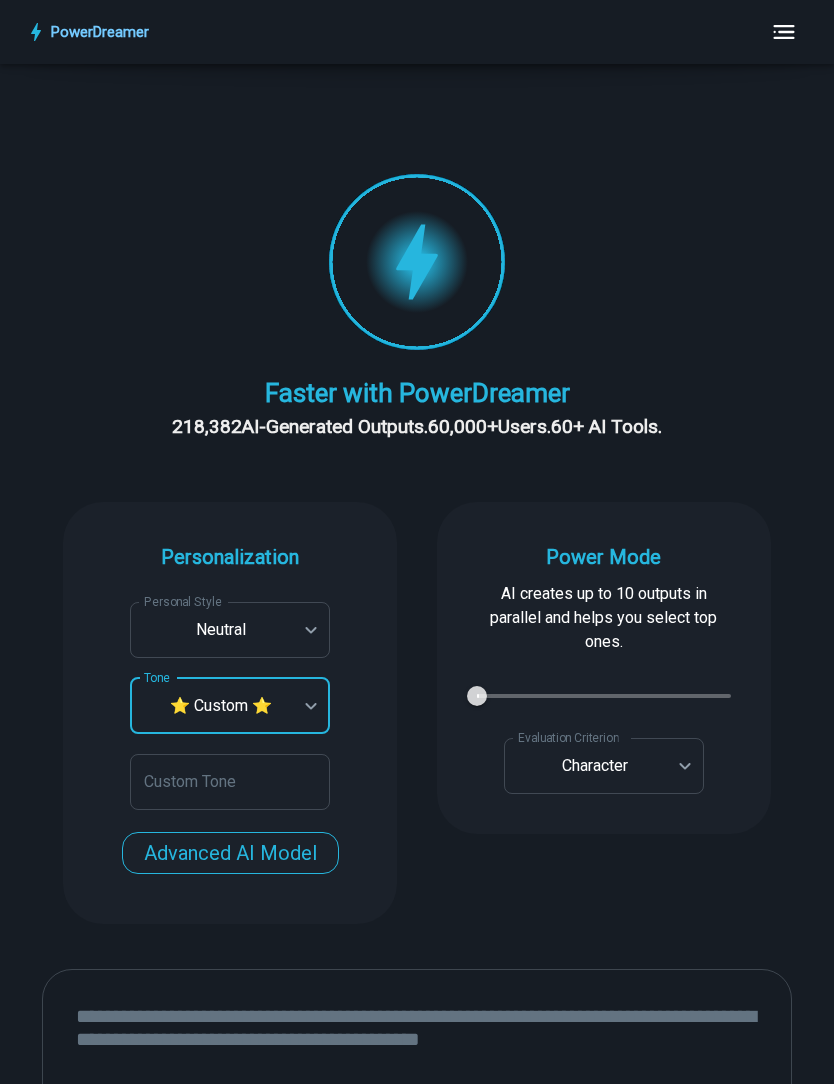 click on "**********" at bounding box center [417, 2486] 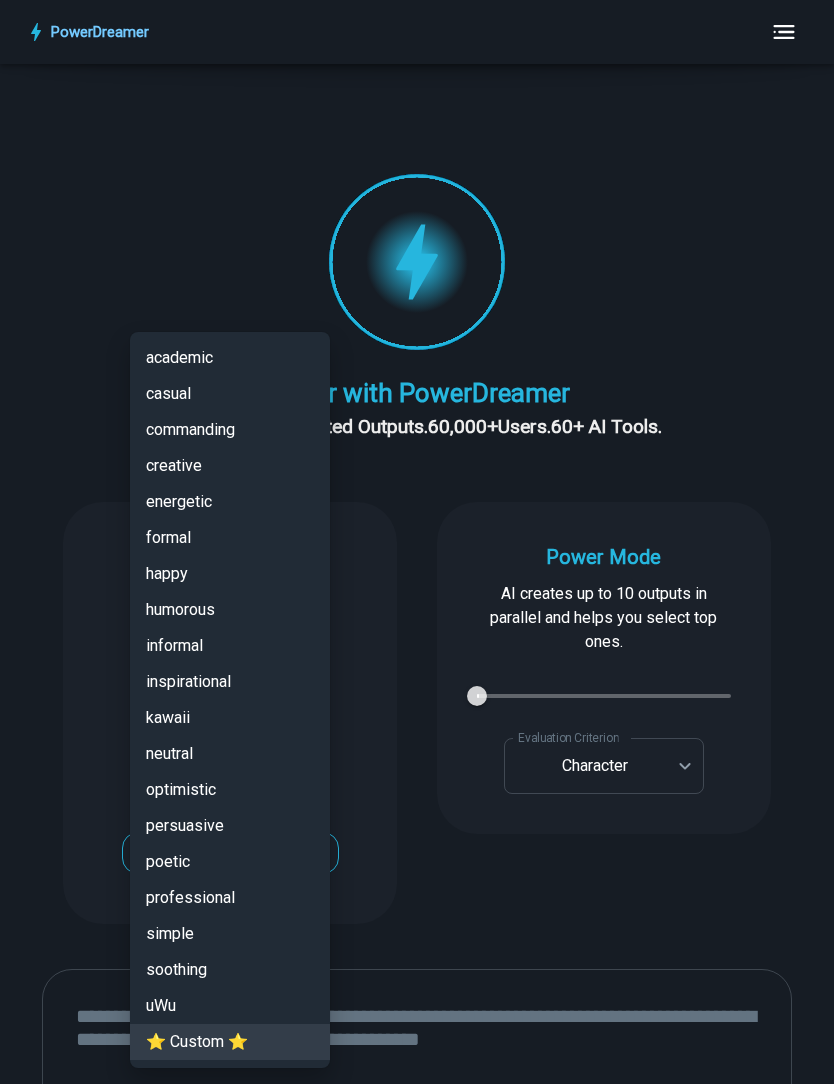 click on "optimistic" at bounding box center [230, 790] 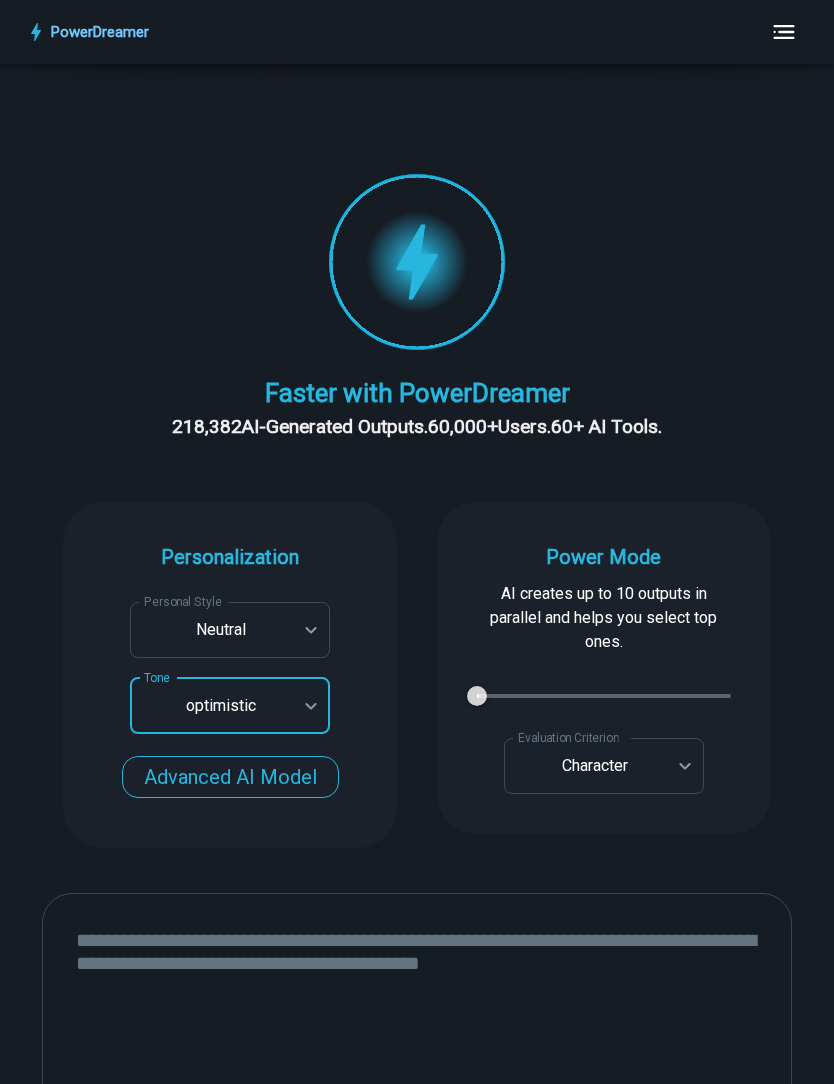 type on "**********" 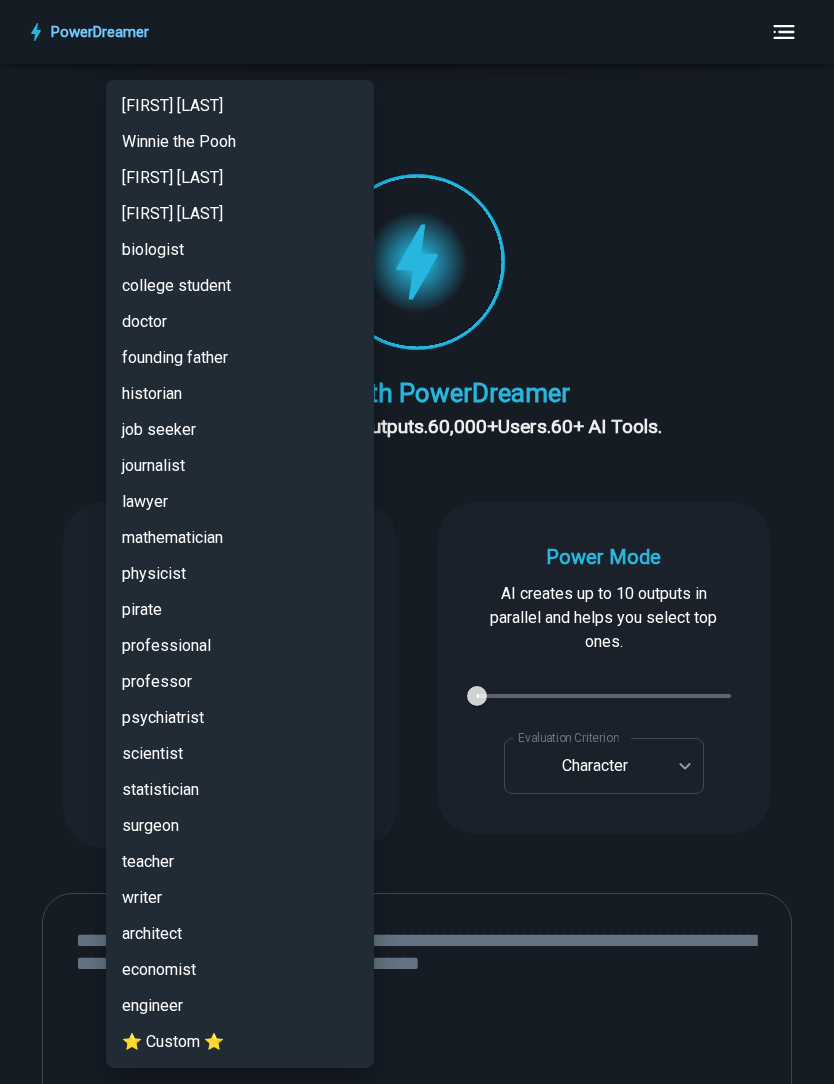 scroll, scrollTop: 4320, scrollLeft: 0, axis: vertical 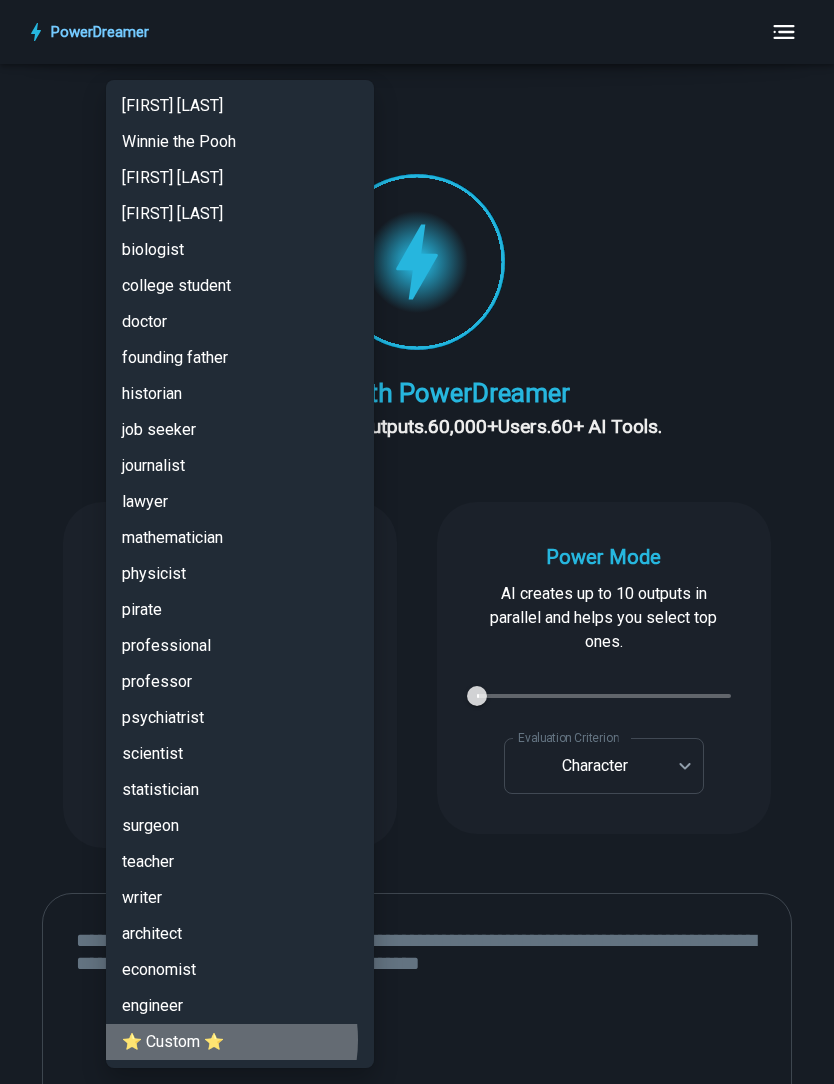 click on "⭐ Custom ⭐" at bounding box center [240, 1042] 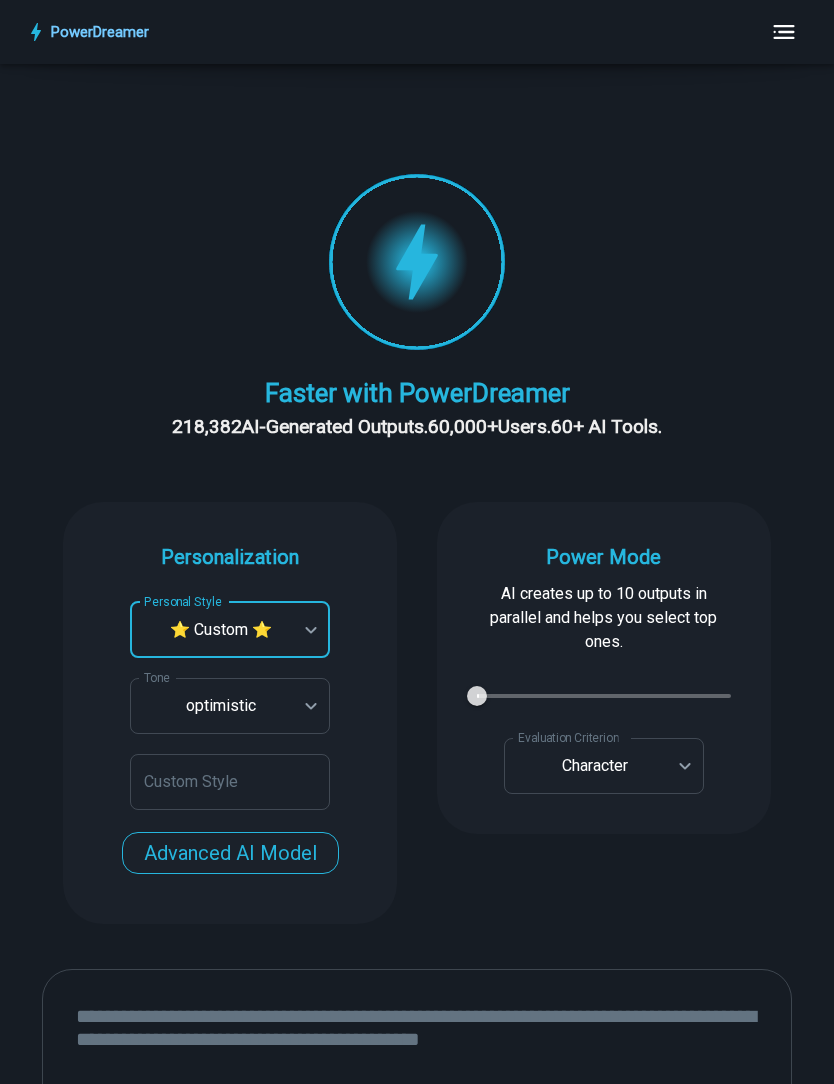 click on "Custom Style" at bounding box center [230, 782] 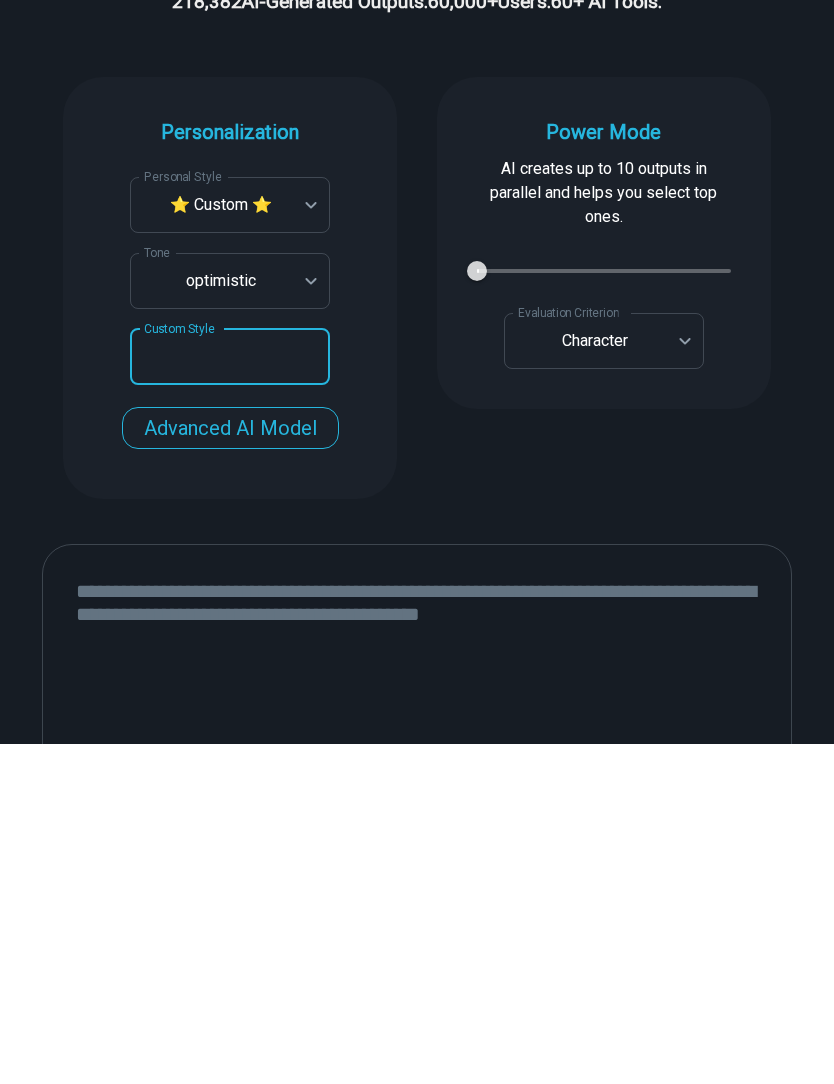 scroll, scrollTop: 660, scrollLeft: 0, axis: vertical 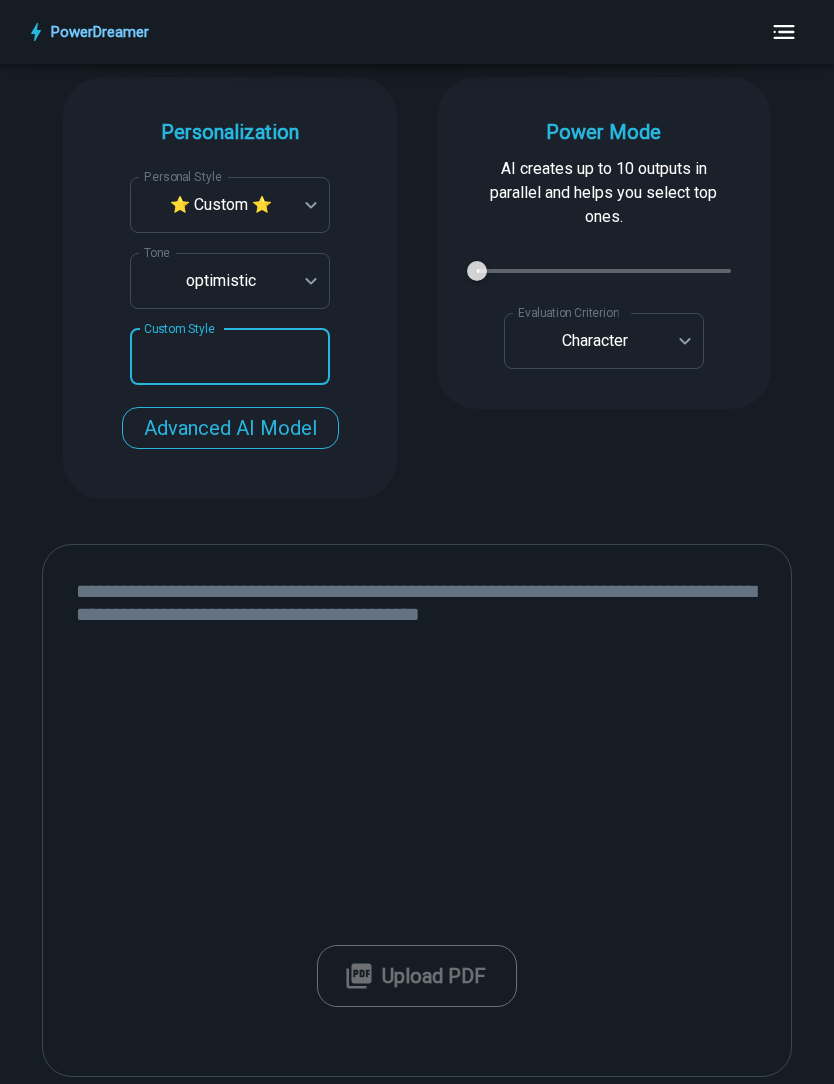 click on "Custom Style" at bounding box center [230, 357] 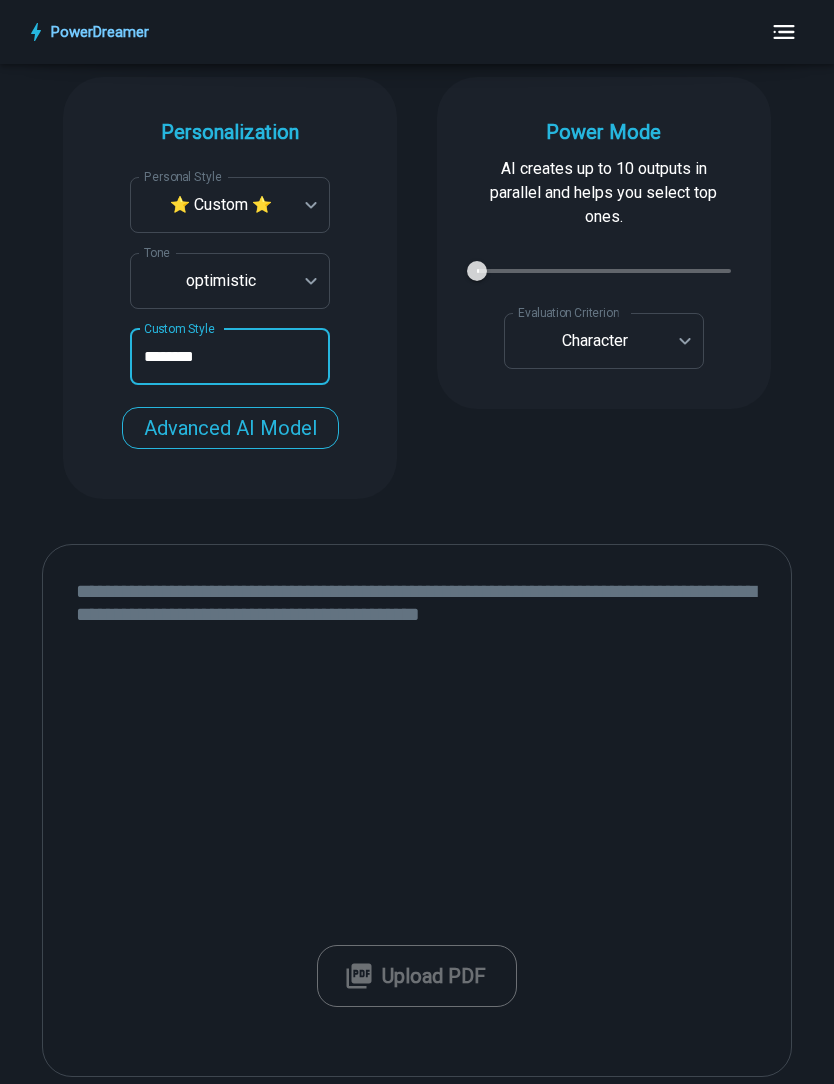 type on "********" 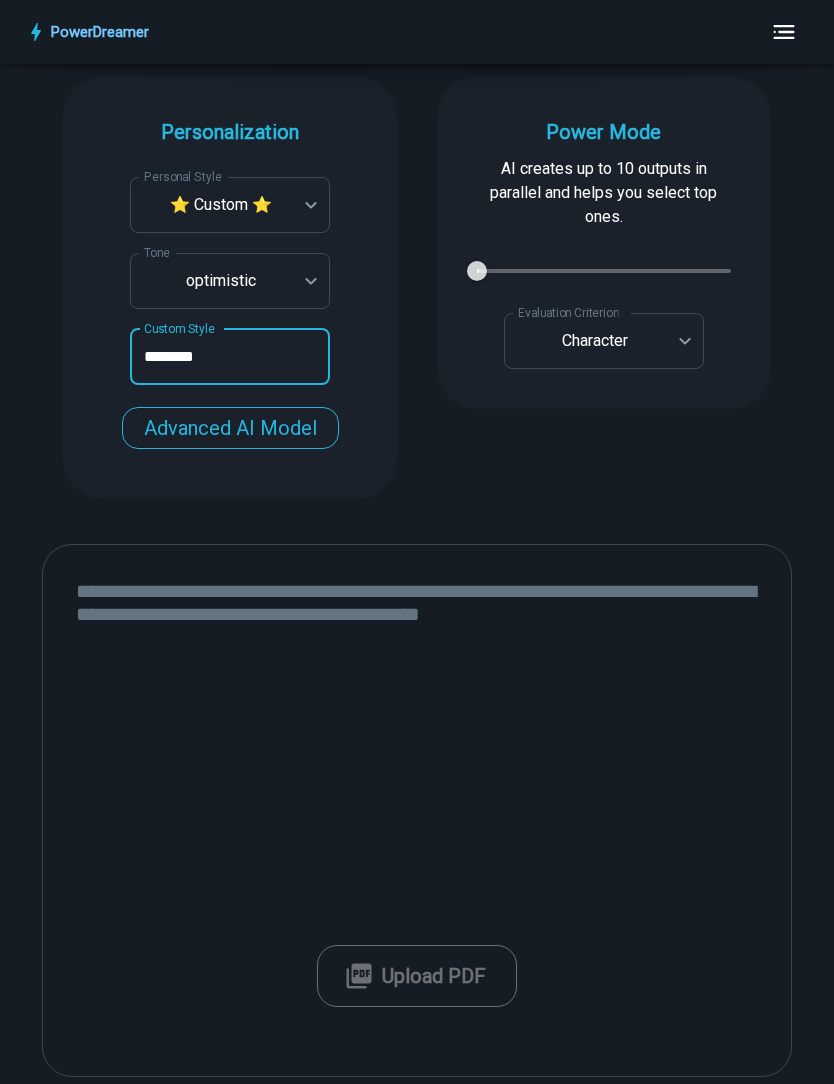 click on "**********" at bounding box center [417, 289] 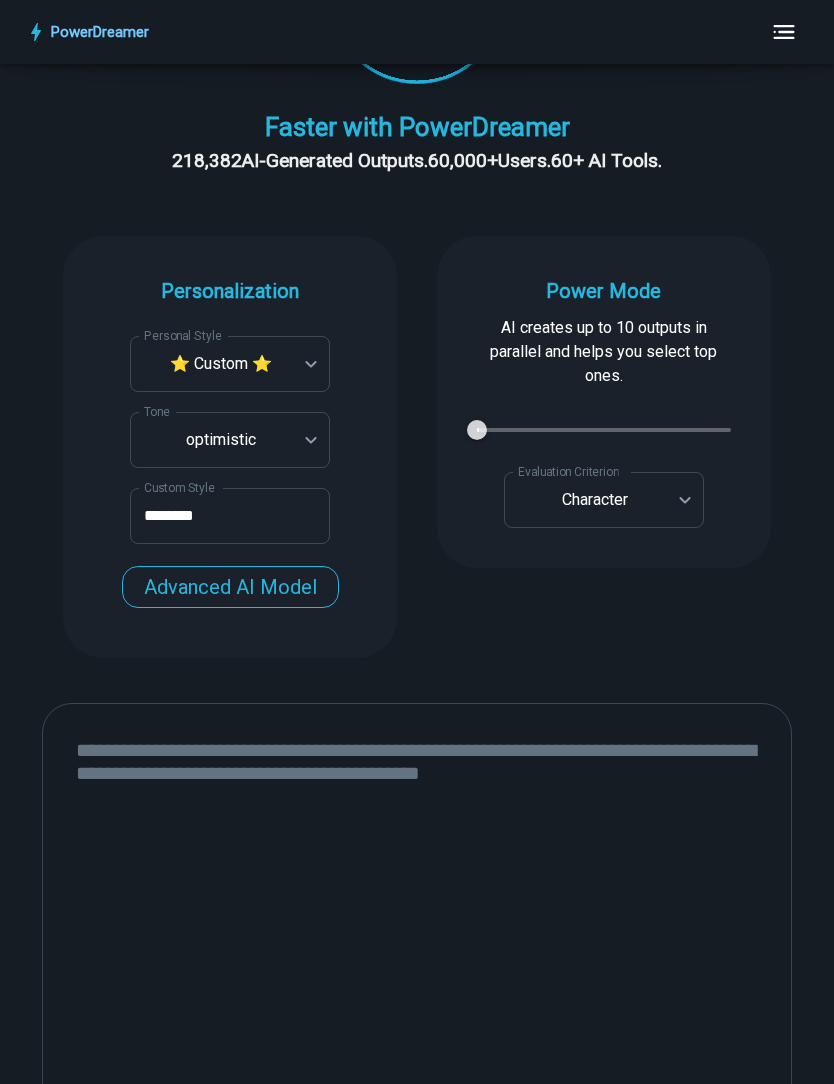 scroll, scrollTop: 499, scrollLeft: 0, axis: vertical 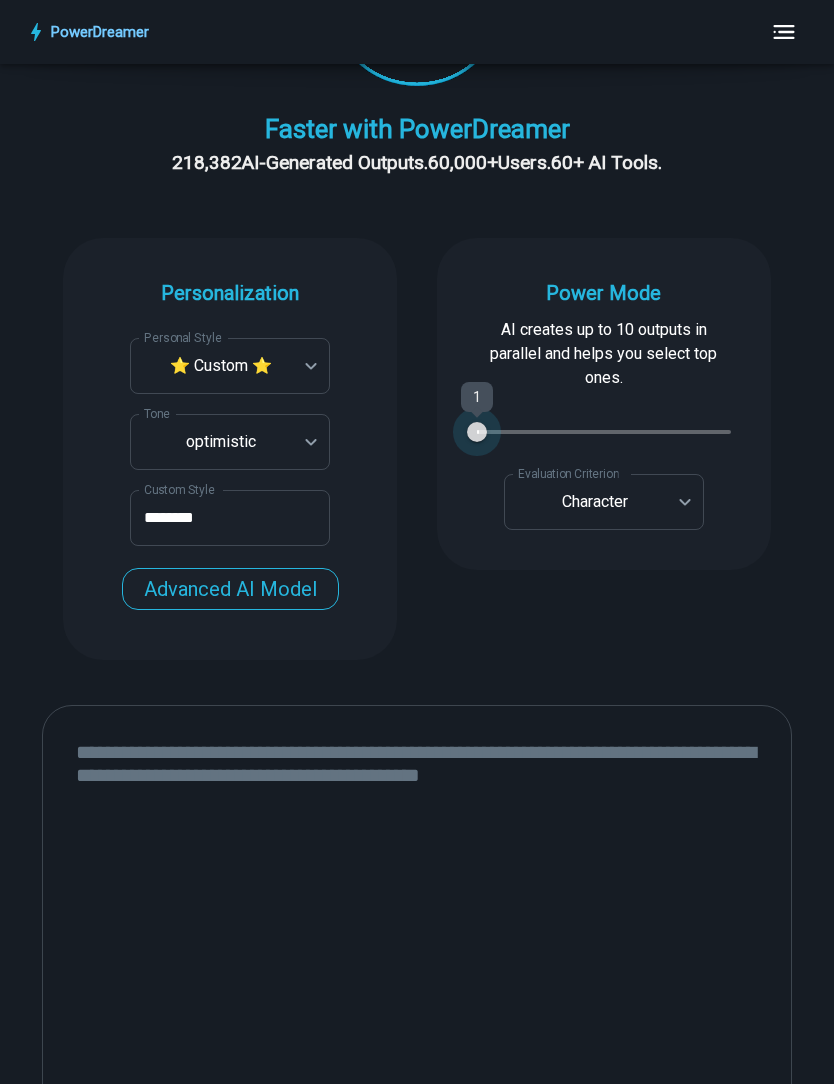 type on "*" 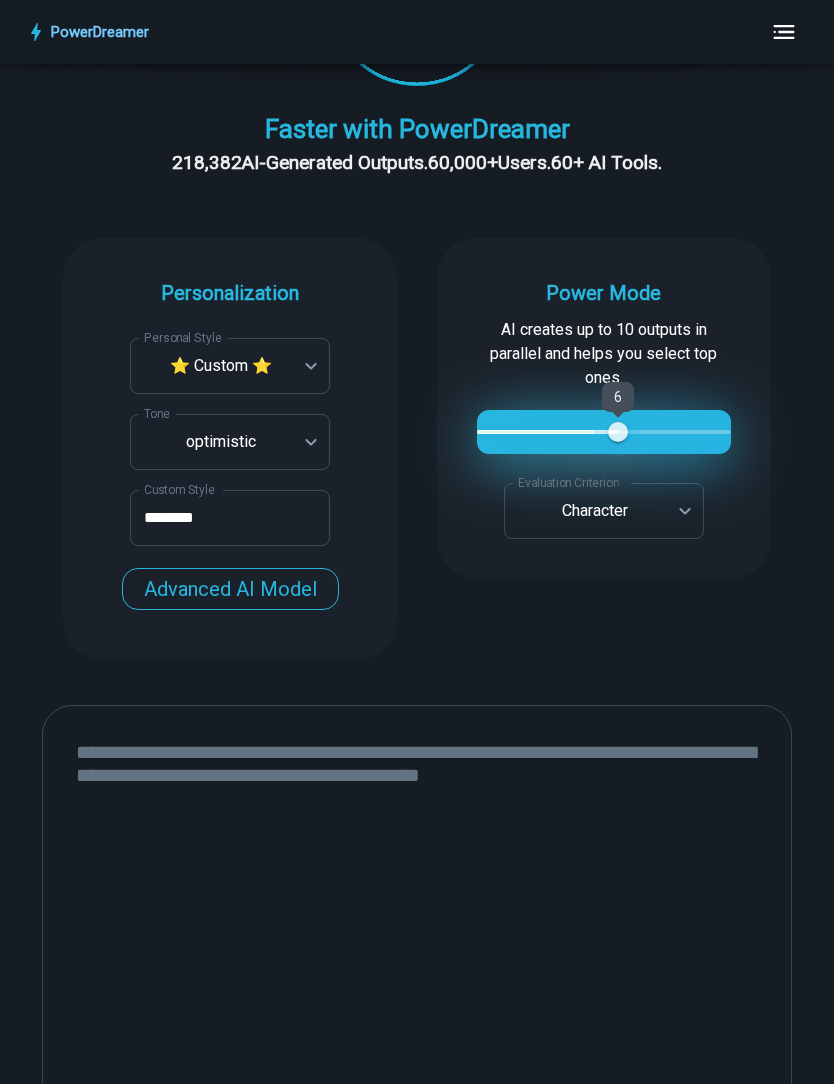 type on "*" 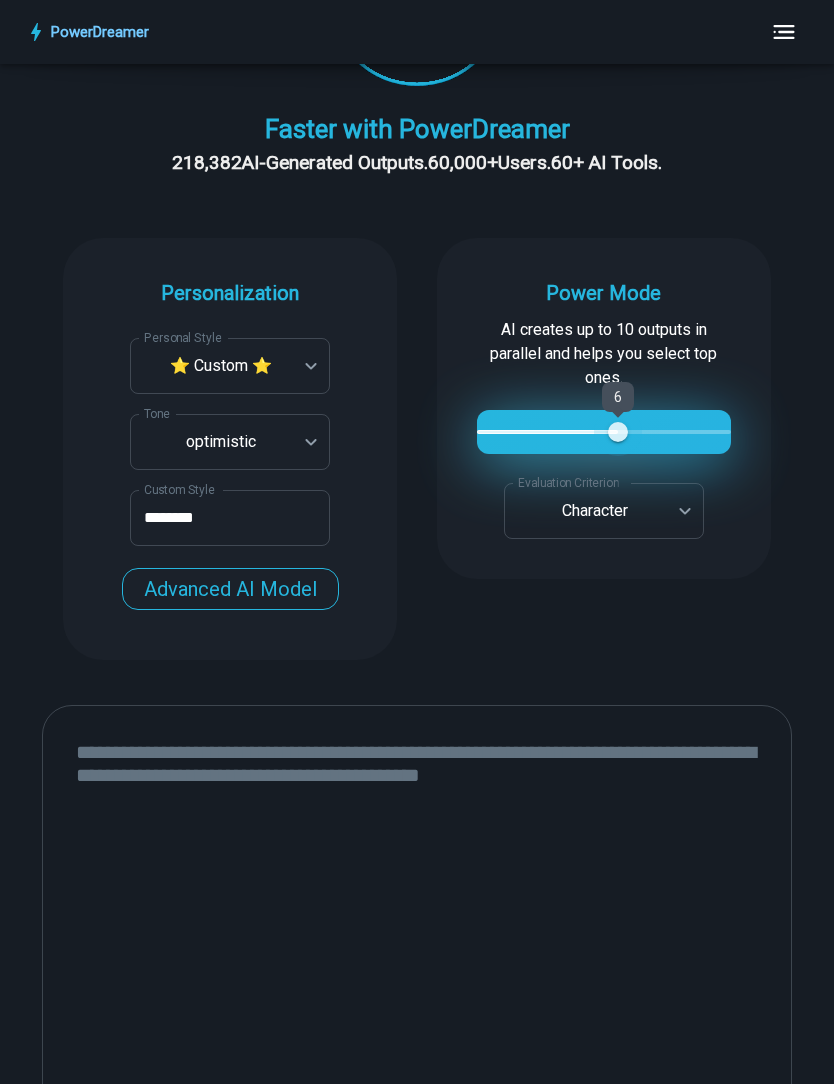 type on "*" 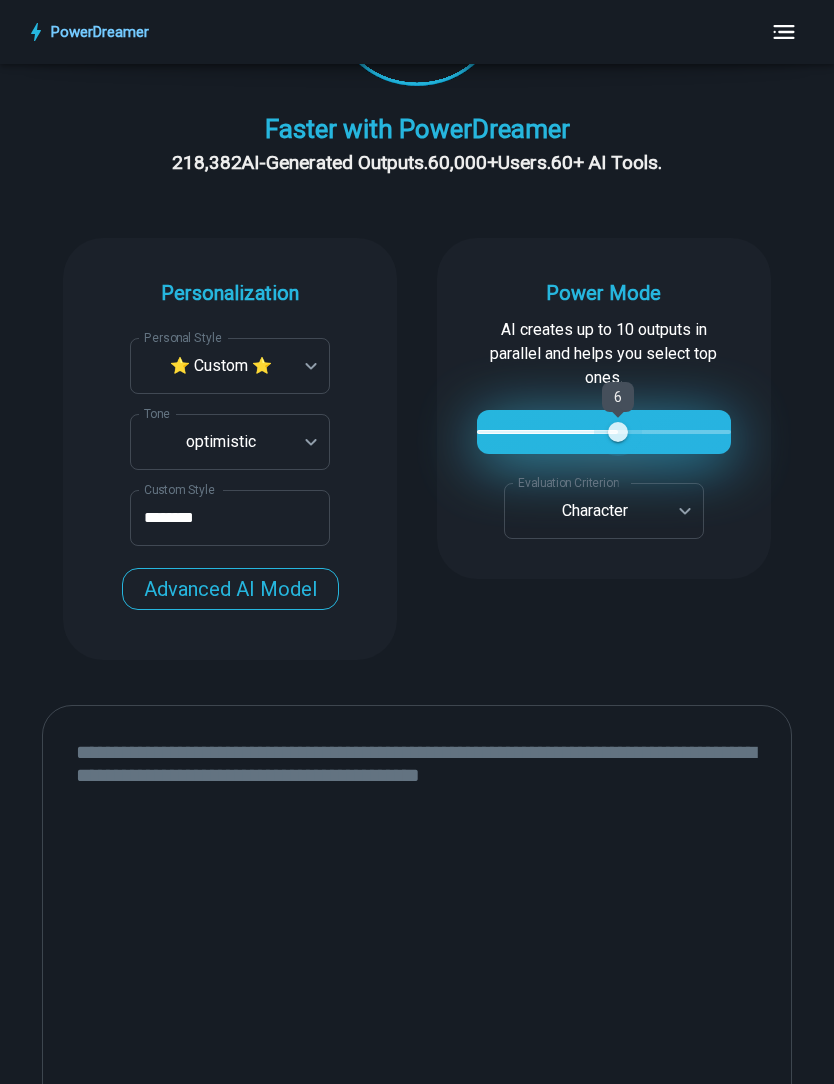 type on "*" 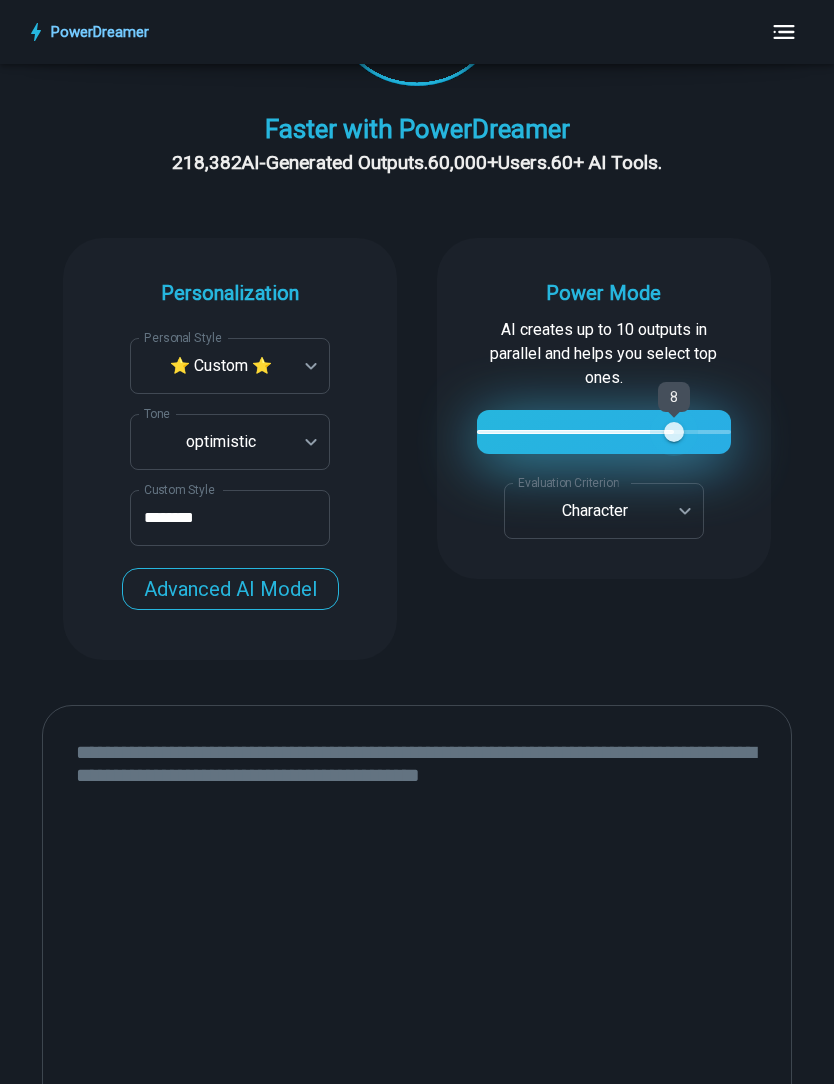 type on "*" 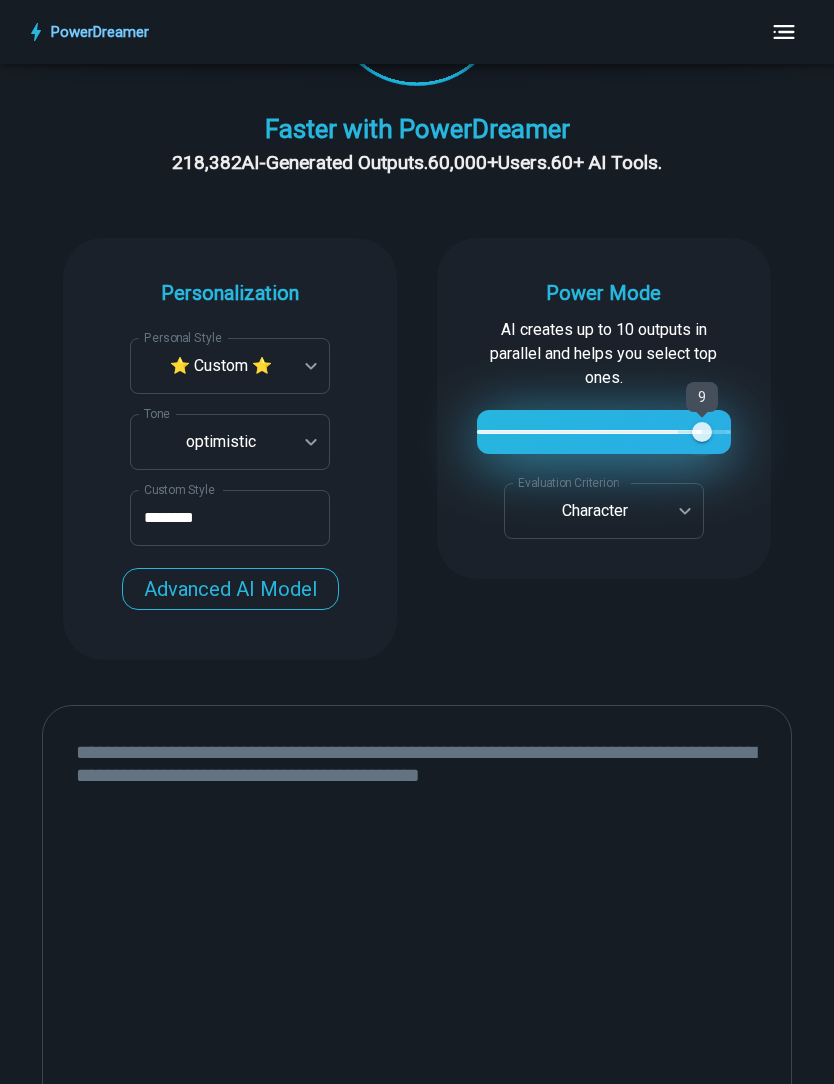 type on "**" 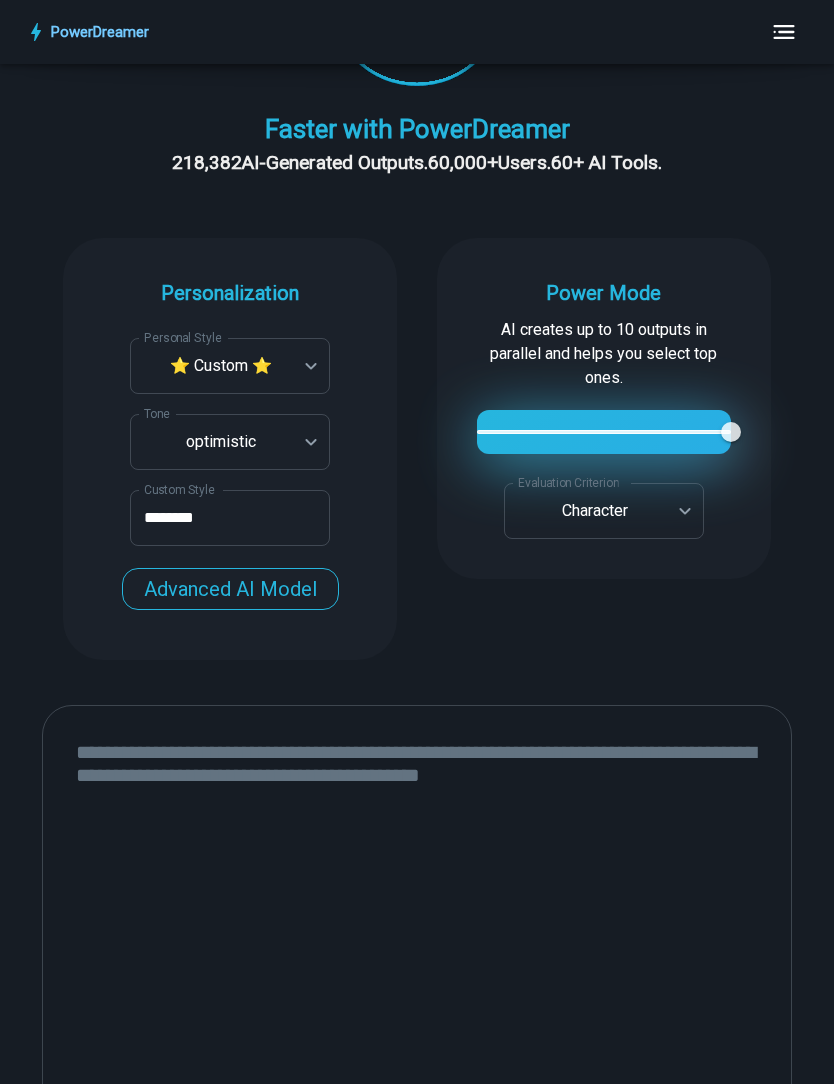 click on "**********" at bounding box center (417, 2222) 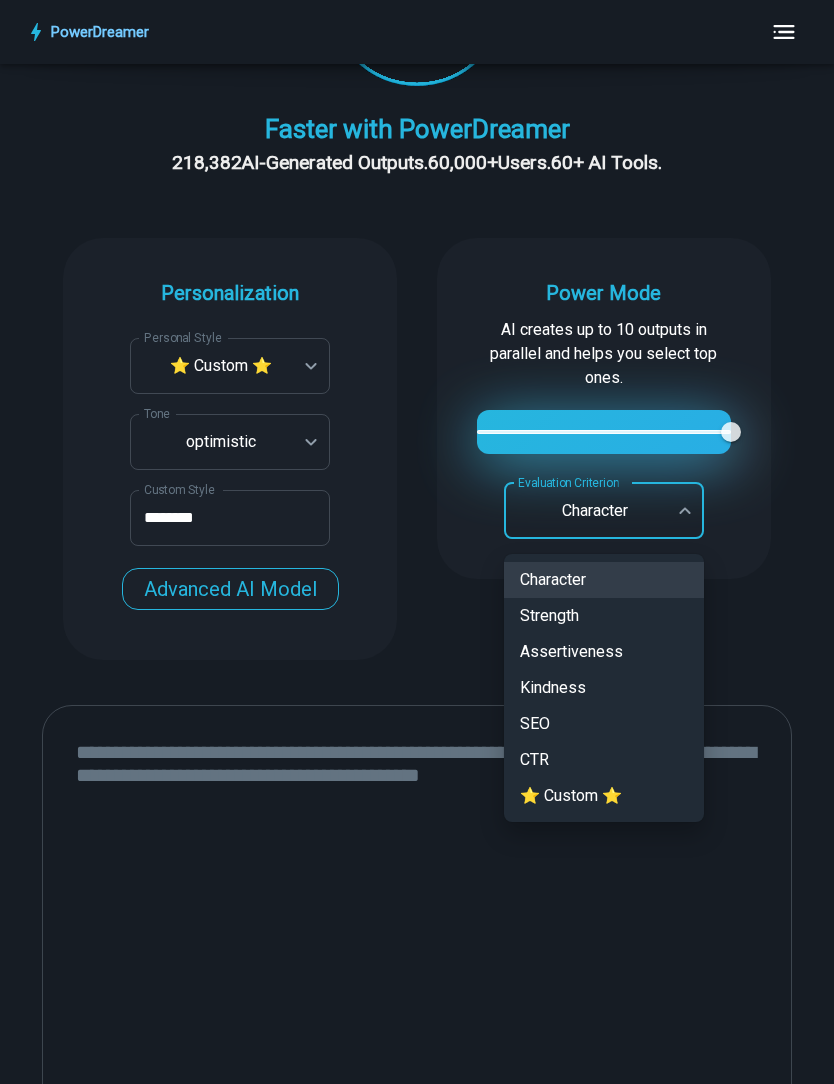click at bounding box center (417, 542) 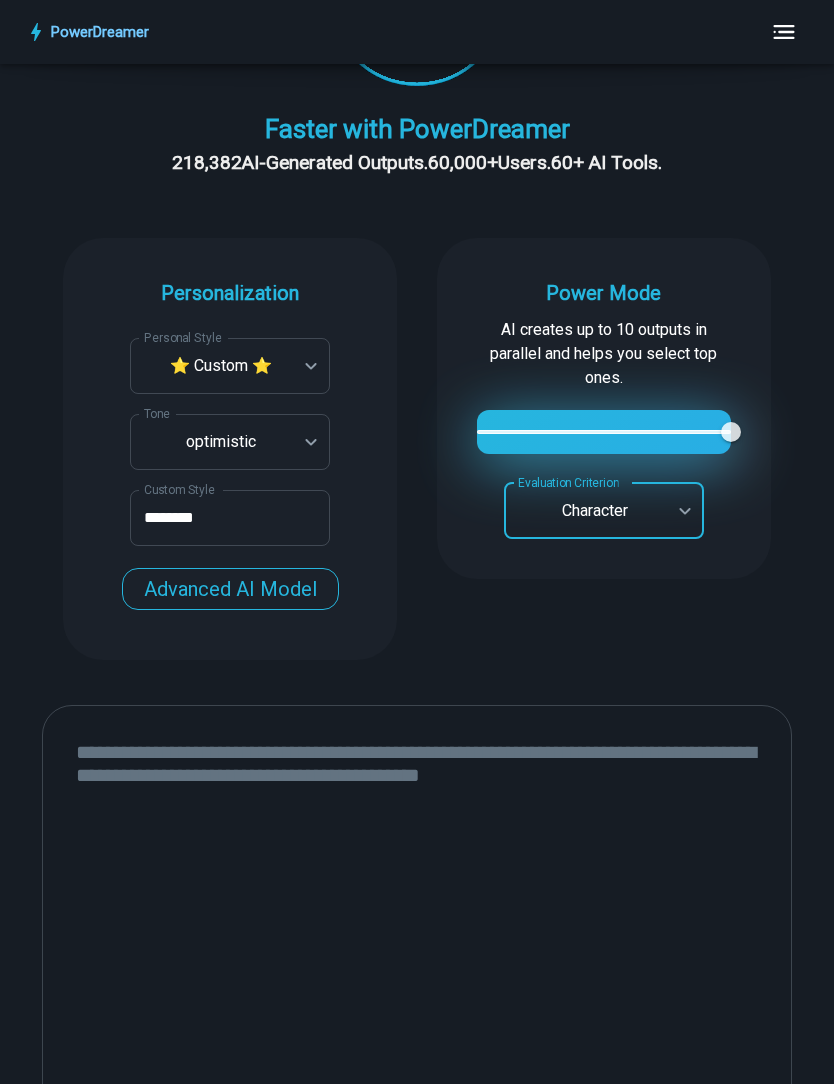 click on "Power Mode AI creates up to 10 outputs in parallel and helps you select top ones. 10 10 Evaluation Criterion Character ********* Evaluation Criterion Custom Evaluation Criterion Custom Evaluation Criterion" at bounding box center (604, 408) 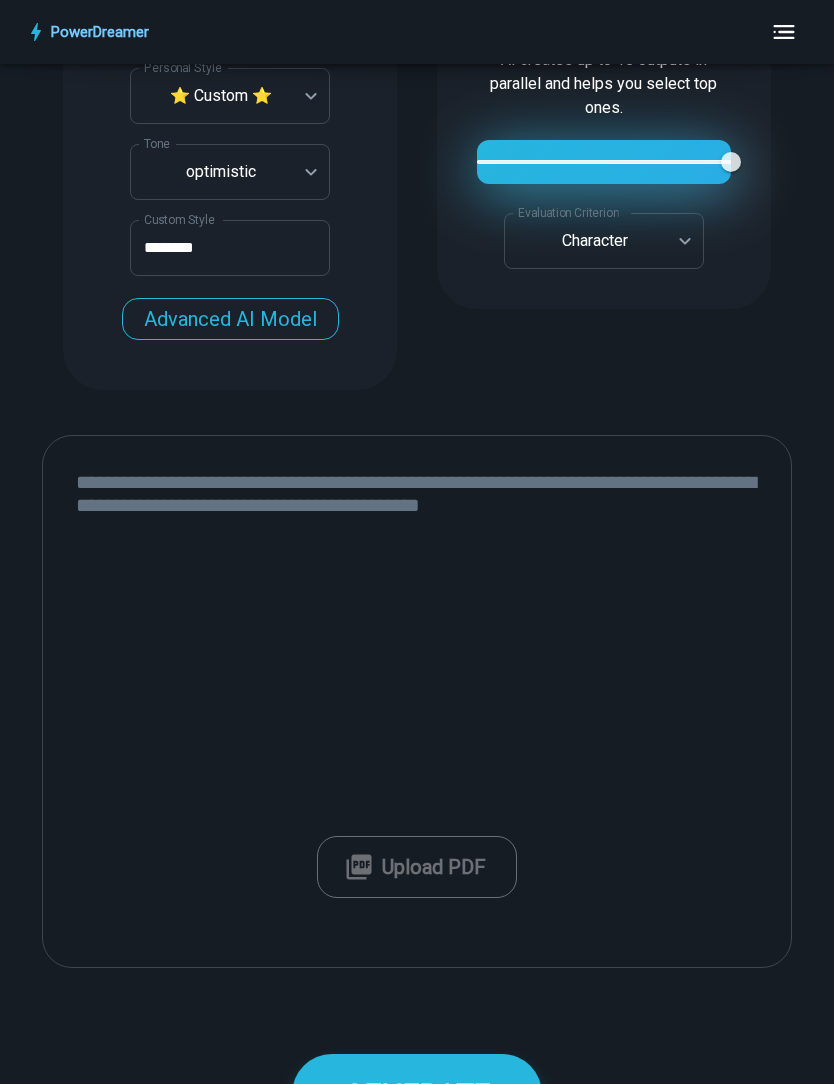 scroll, scrollTop: 786, scrollLeft: 0, axis: vertical 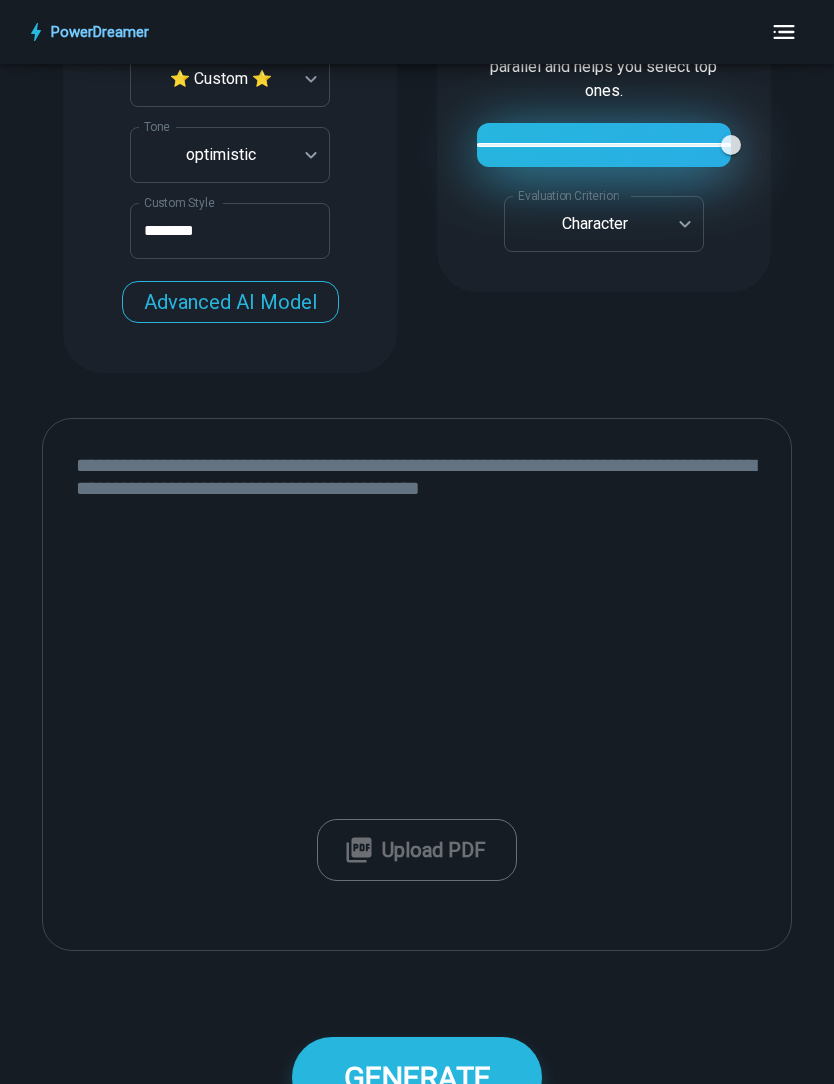 click at bounding box center [417, 684] 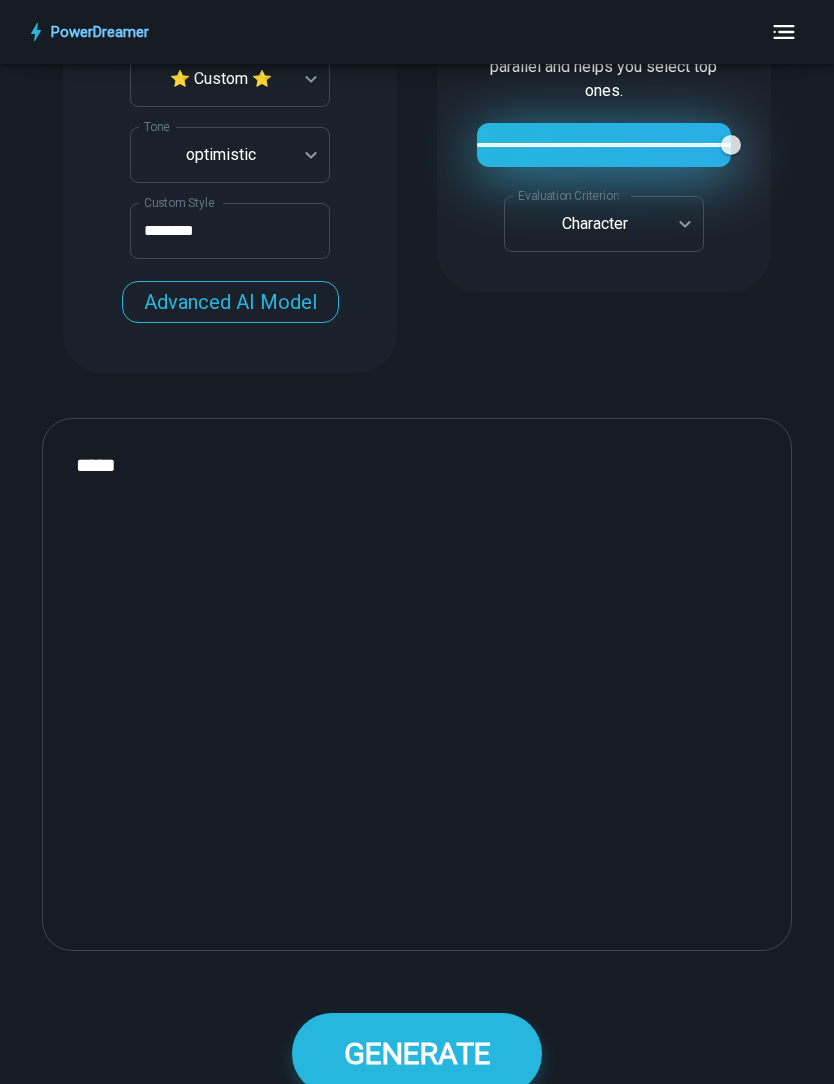 type on "****" 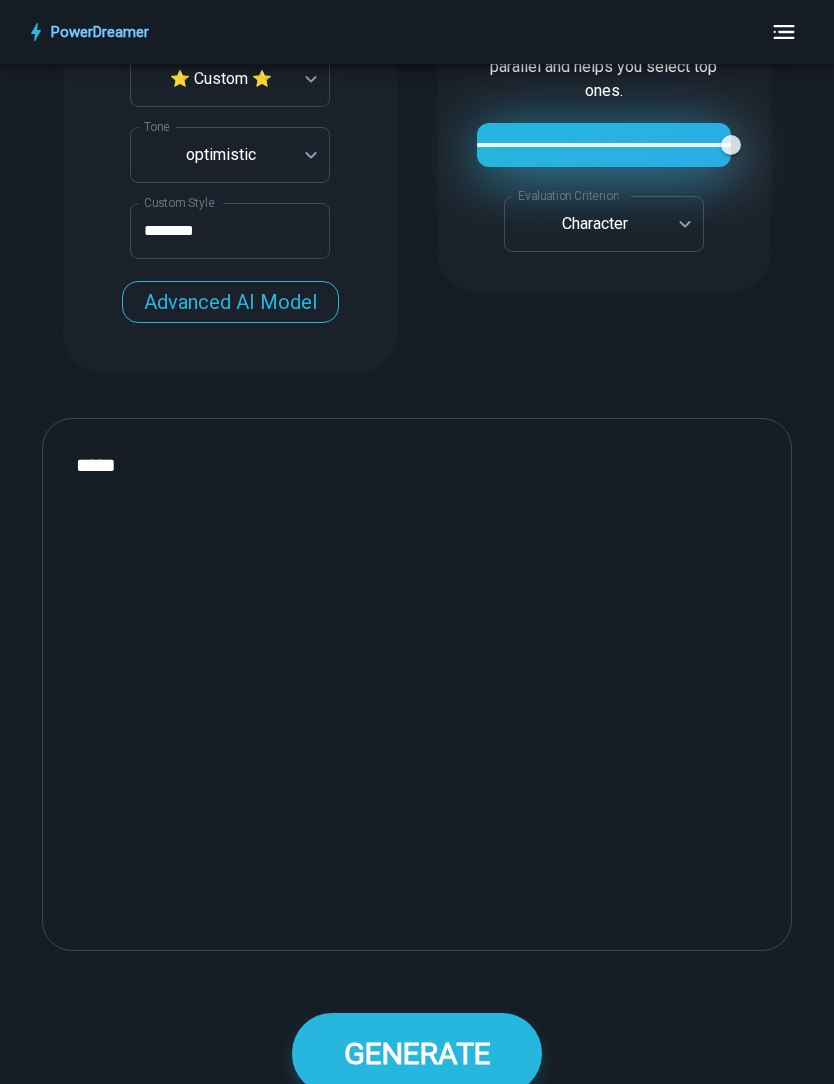 click on "********" at bounding box center [230, 231] 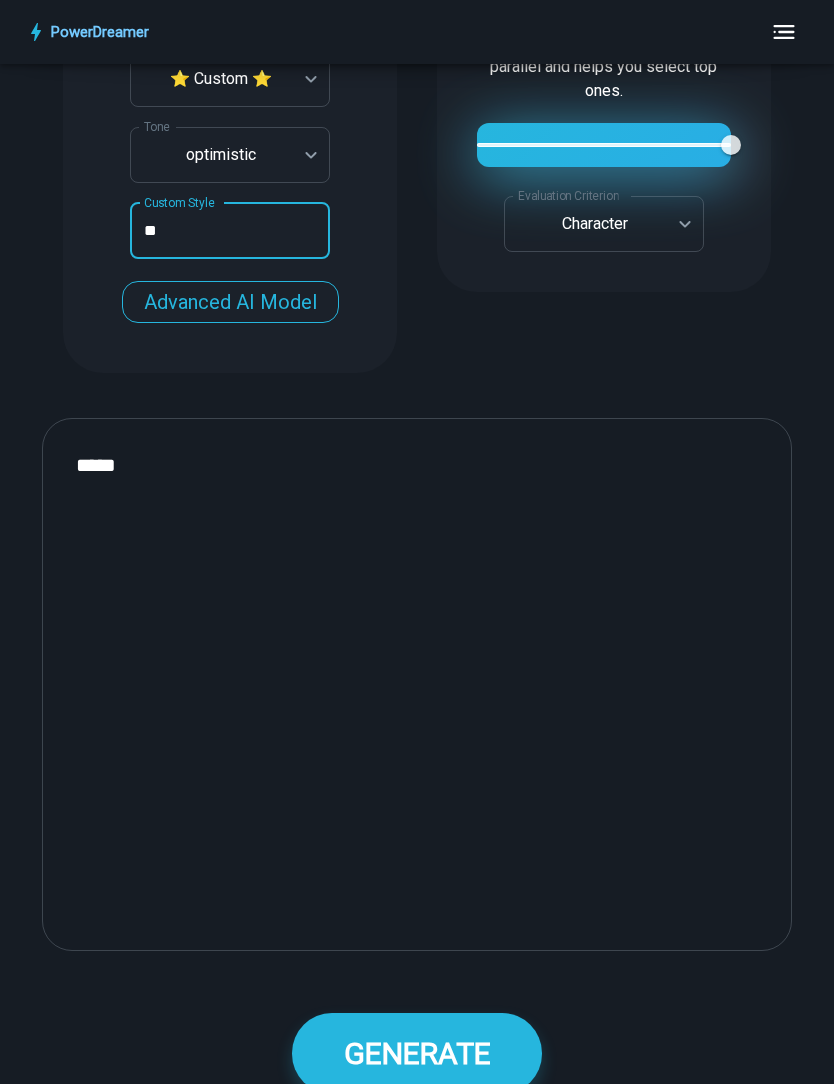 type on "*" 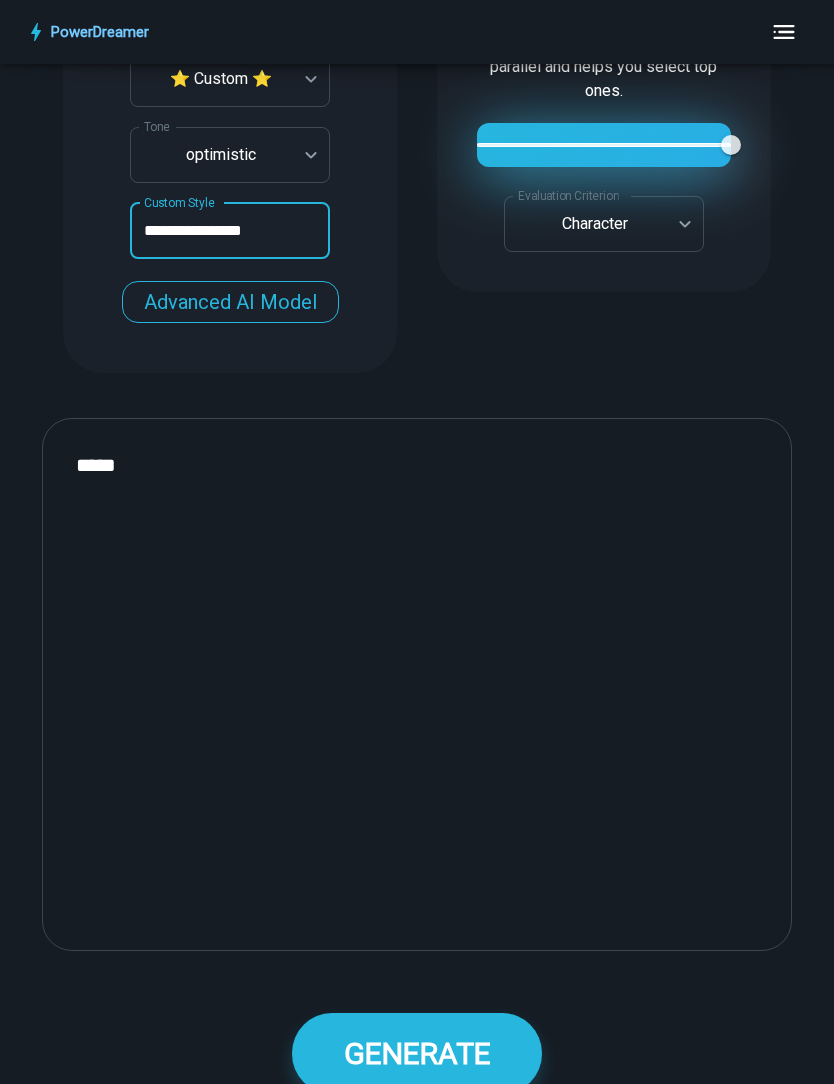 type on "**********" 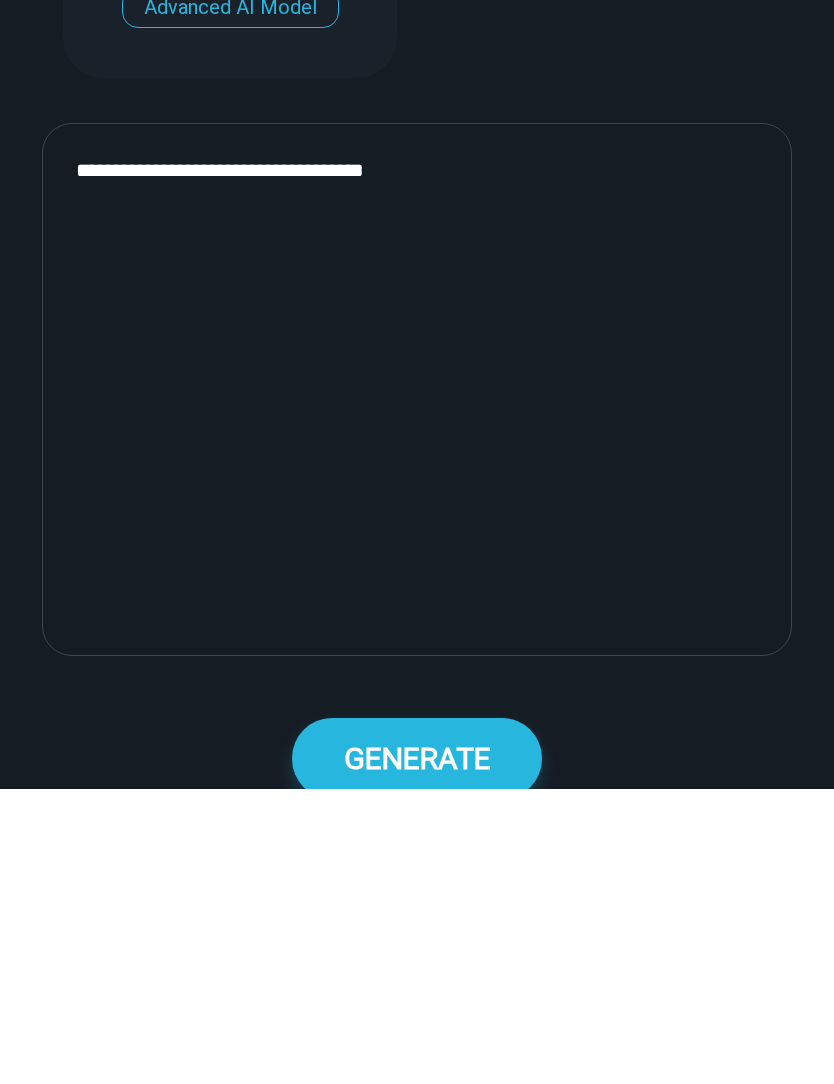 scroll, scrollTop: 1081, scrollLeft: 0, axis: vertical 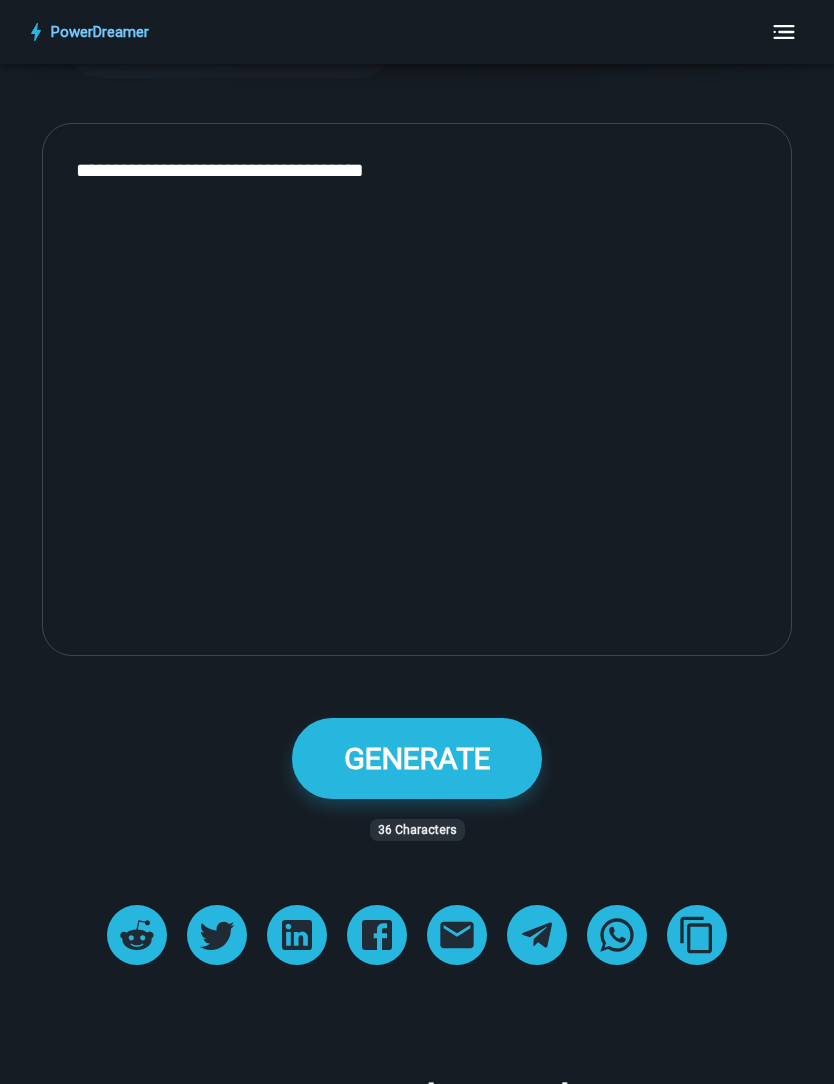 click on "**********" at bounding box center (417, 389) 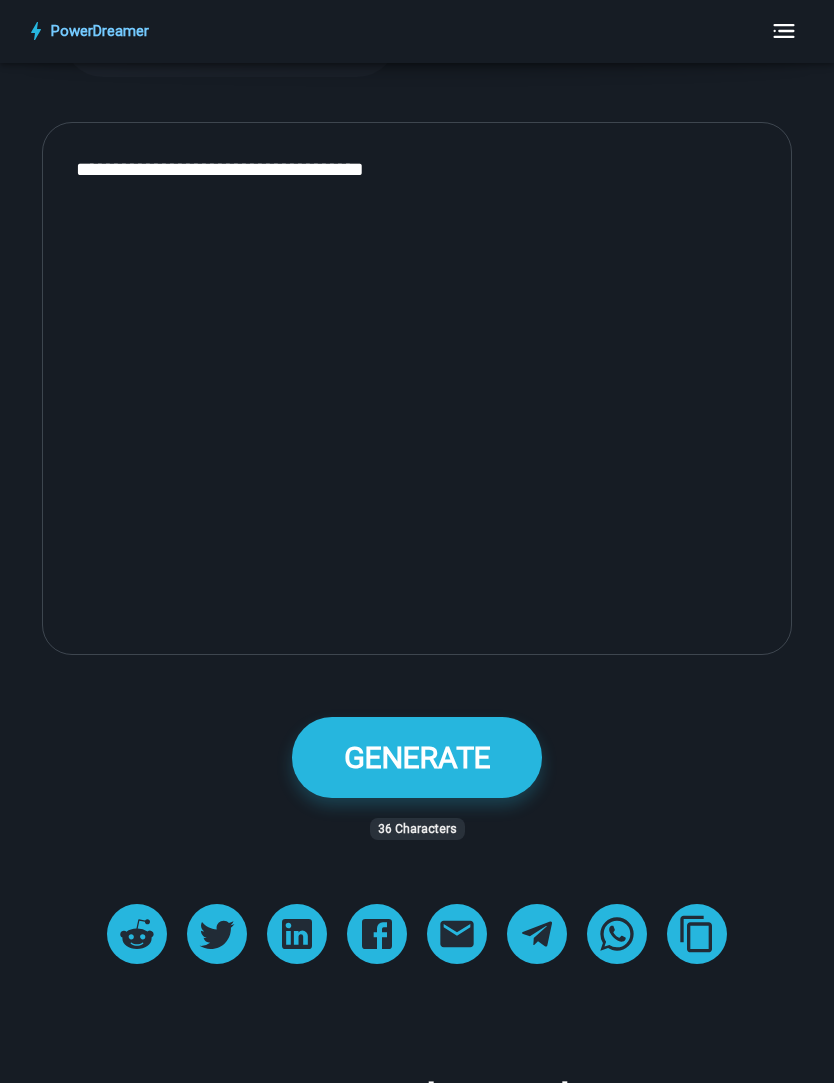 click on "GENERATE 36 Characters 0 Characters 0 Characters" at bounding box center (417, 774) 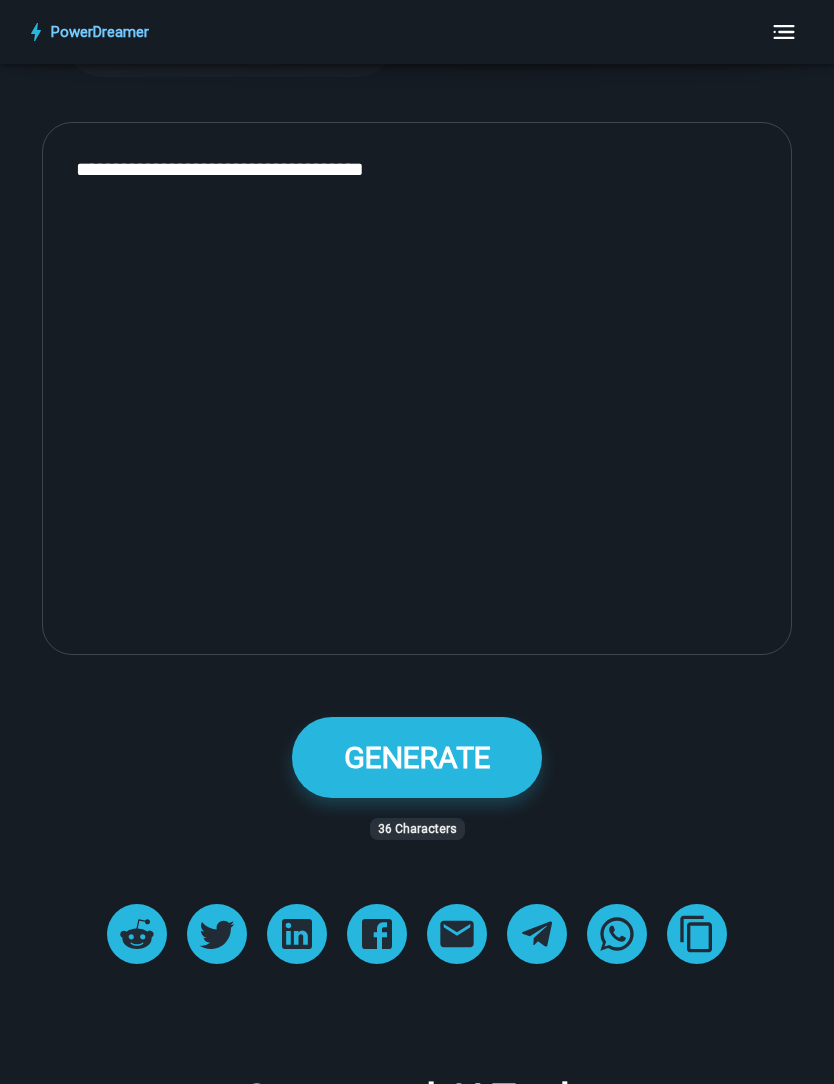 click on "**********" at bounding box center [417, 388] 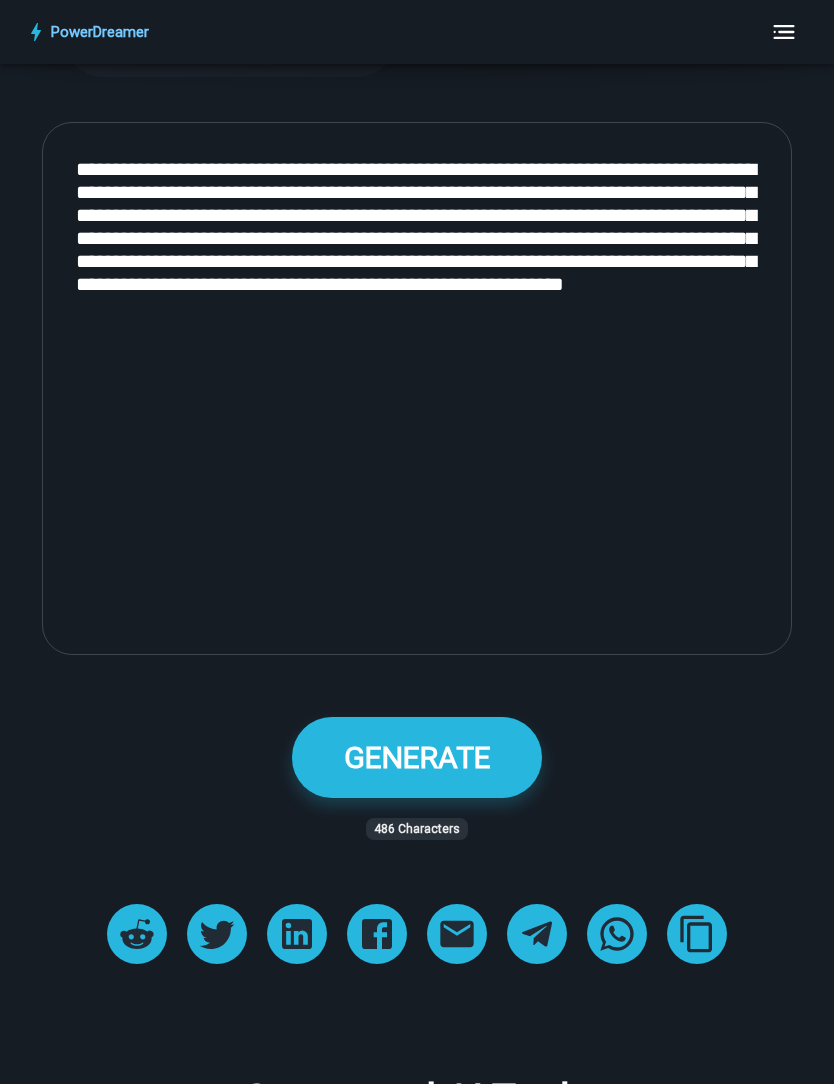 type on "**********" 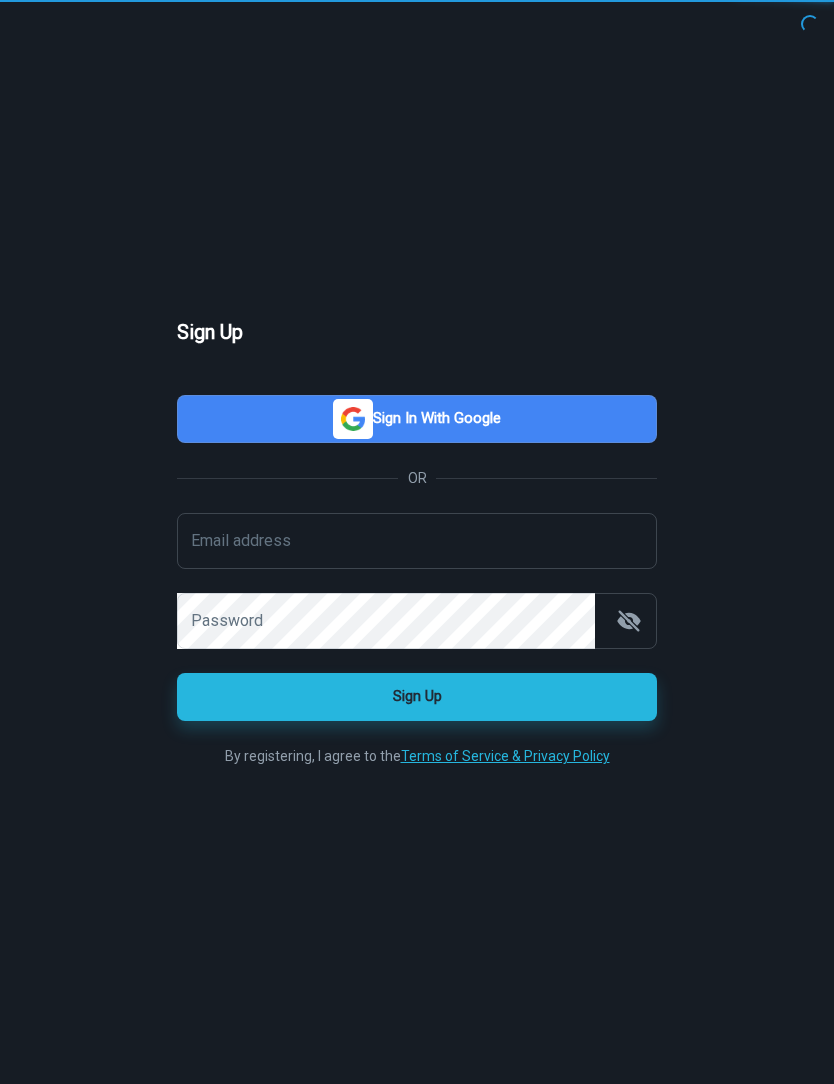 scroll, scrollTop: 0, scrollLeft: 0, axis: both 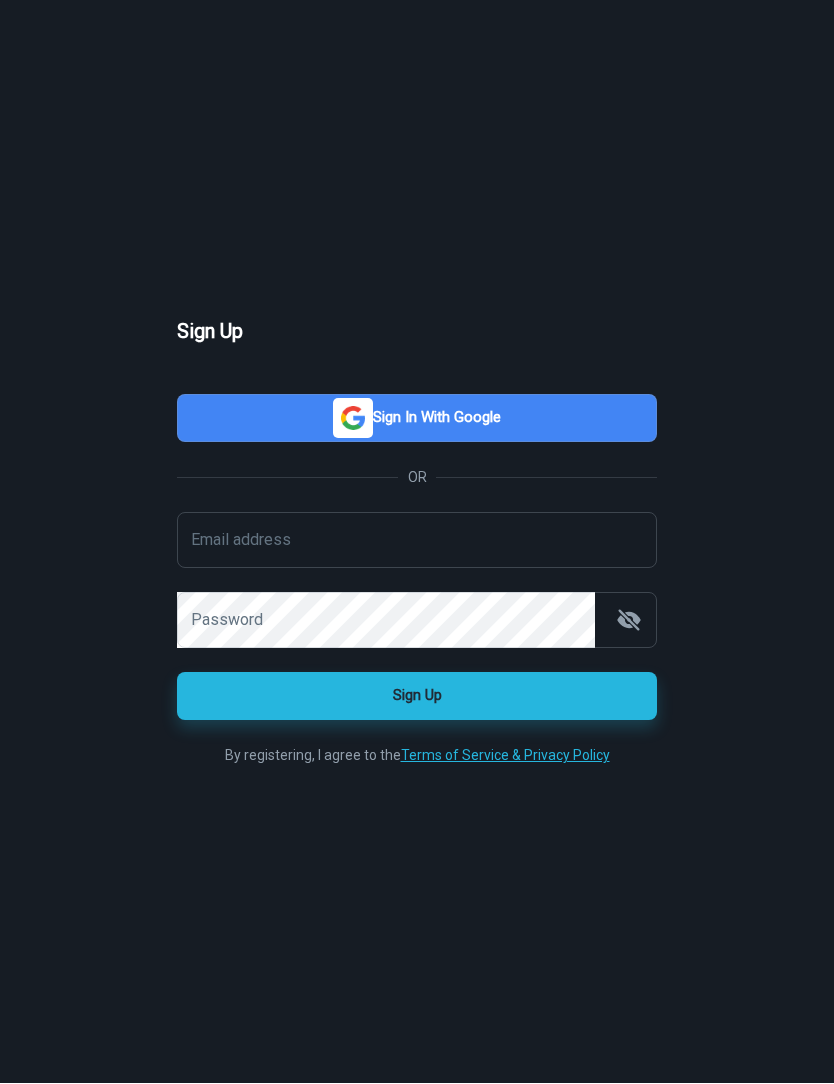 click on "Terms of Service & Privacy Policy" at bounding box center (505, 756) 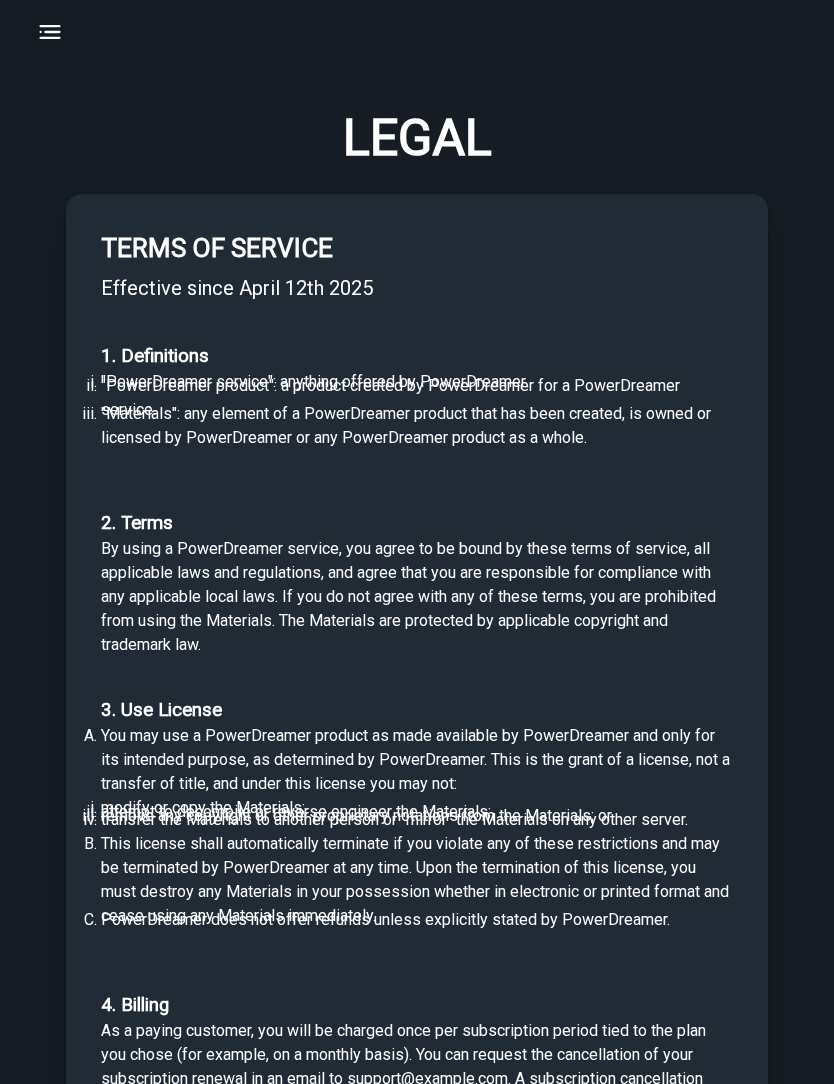 scroll, scrollTop: 0, scrollLeft: 0, axis: both 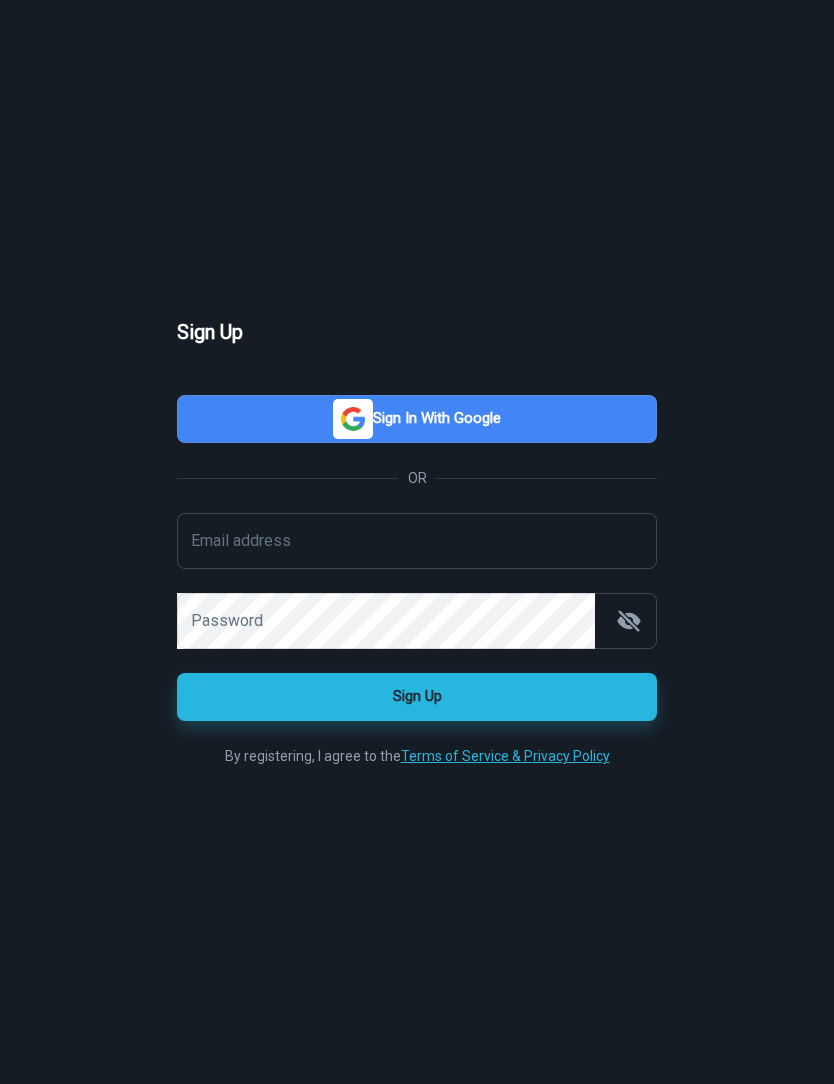click on "Sign in with Google" at bounding box center [417, 419] 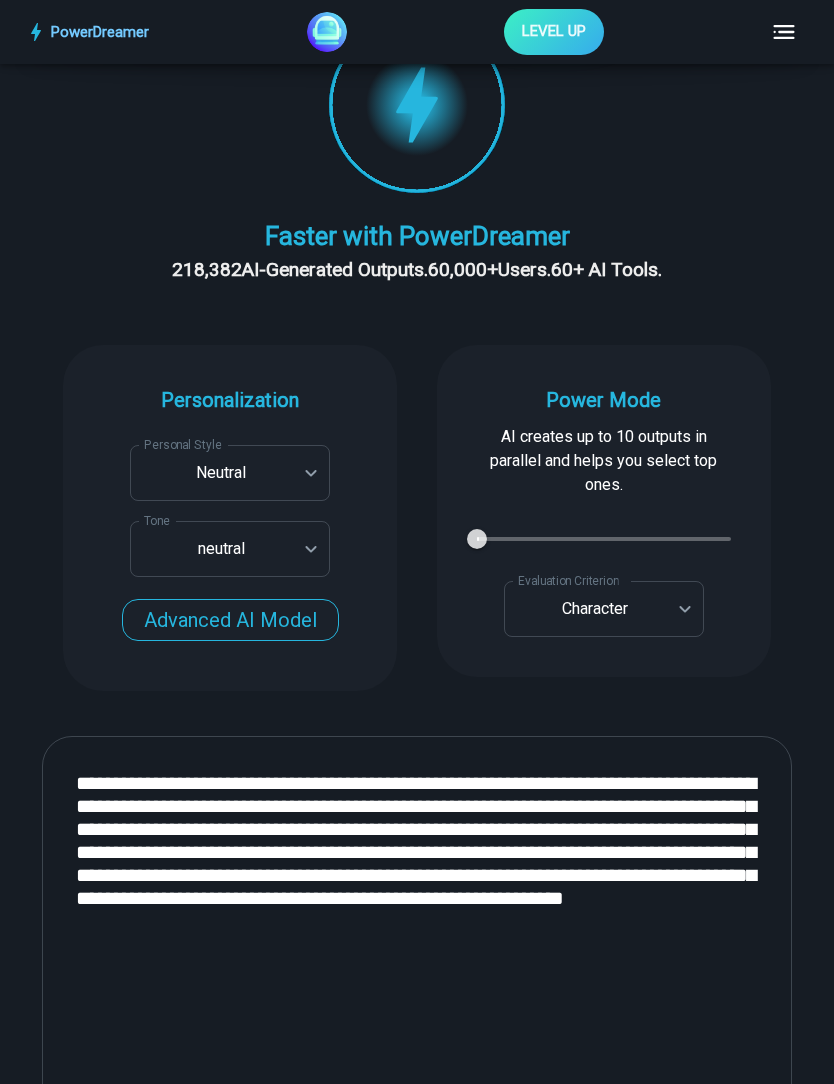 scroll, scrollTop: 387, scrollLeft: 0, axis: vertical 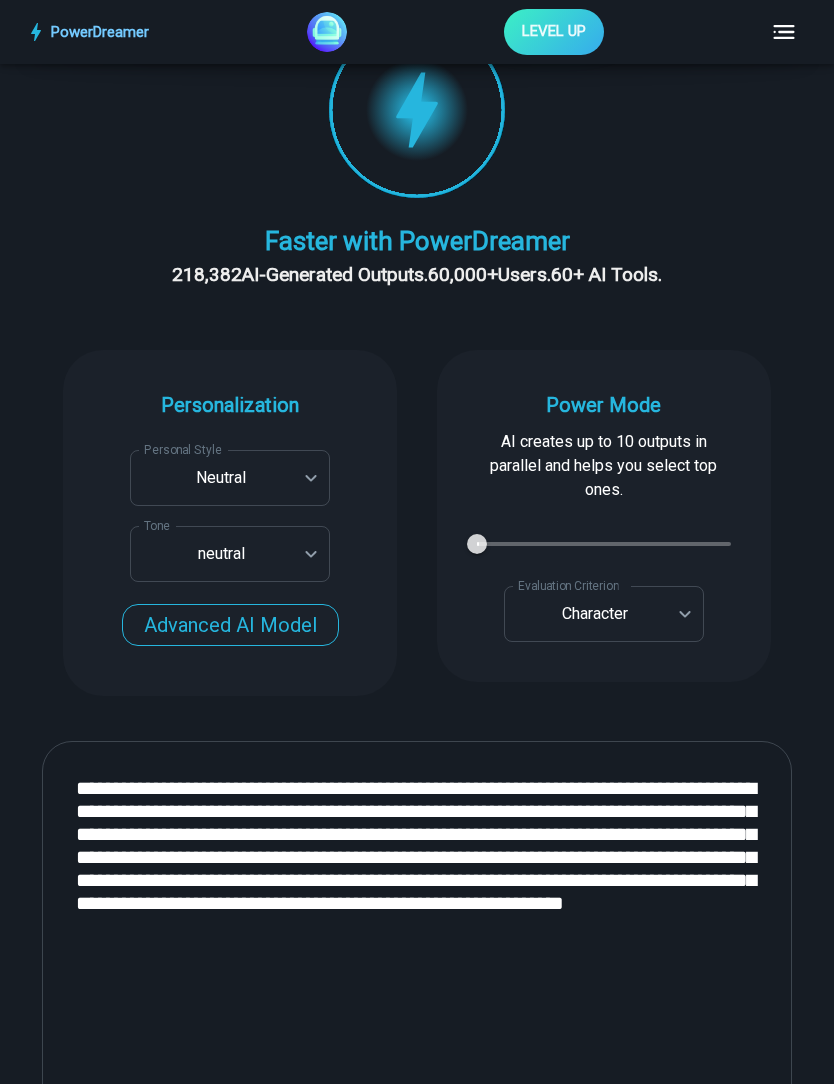 type on "*" 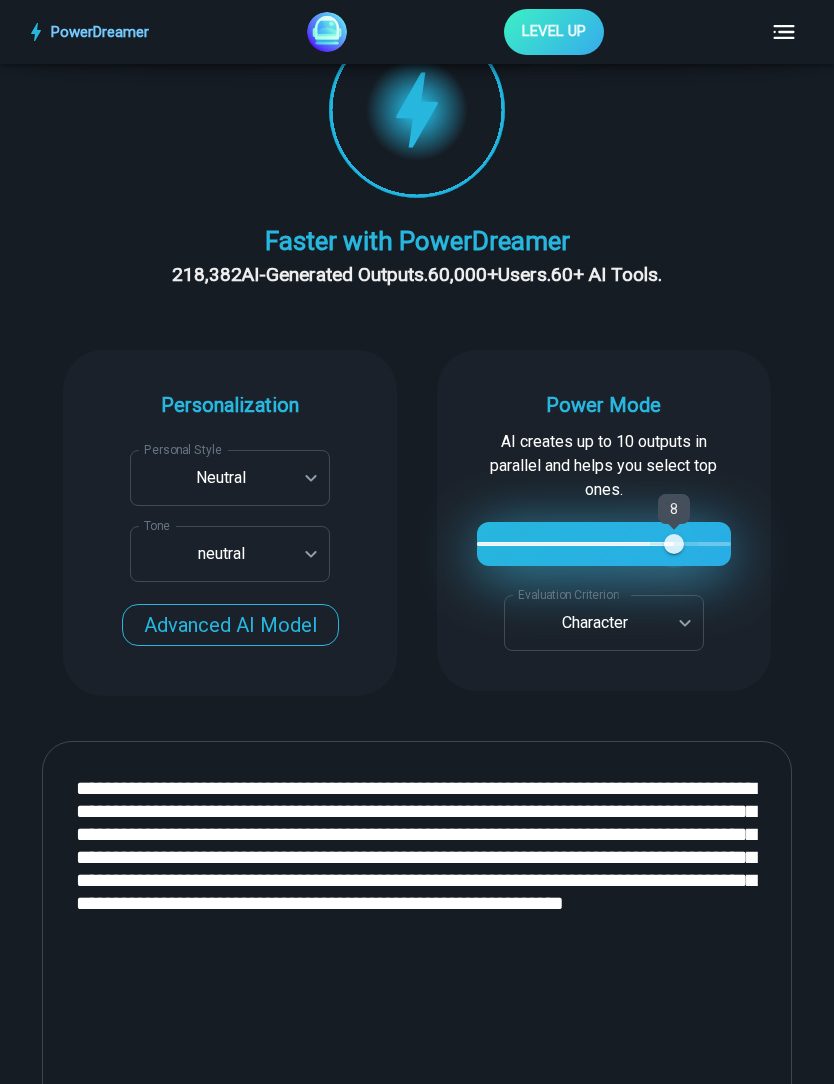 type on "*" 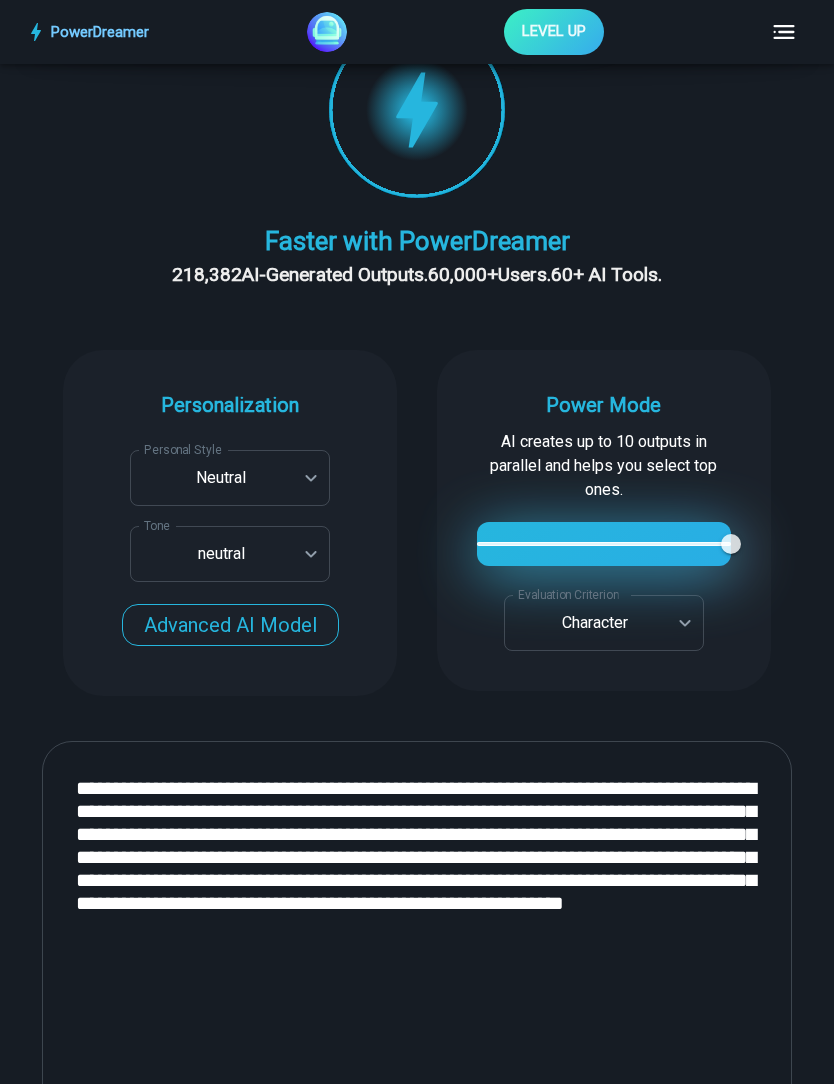 click on "**********" at bounding box center (417, 2323) 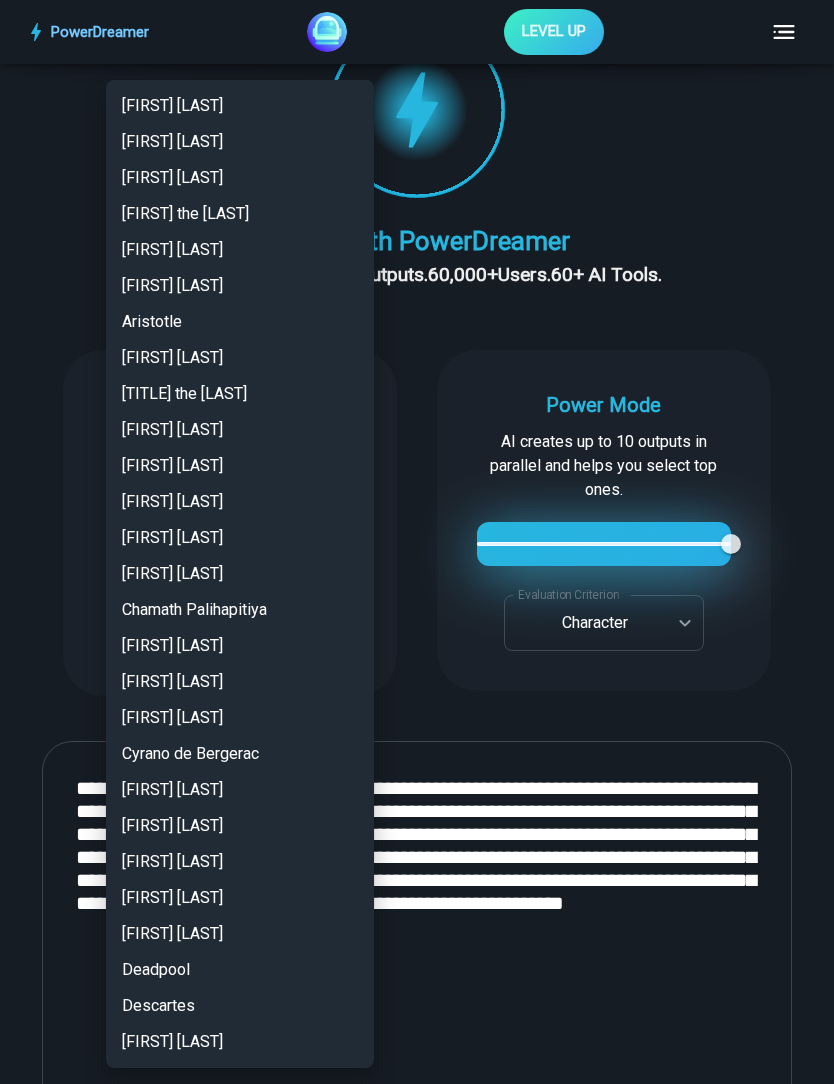 scroll, scrollTop: 2380, scrollLeft: 0, axis: vertical 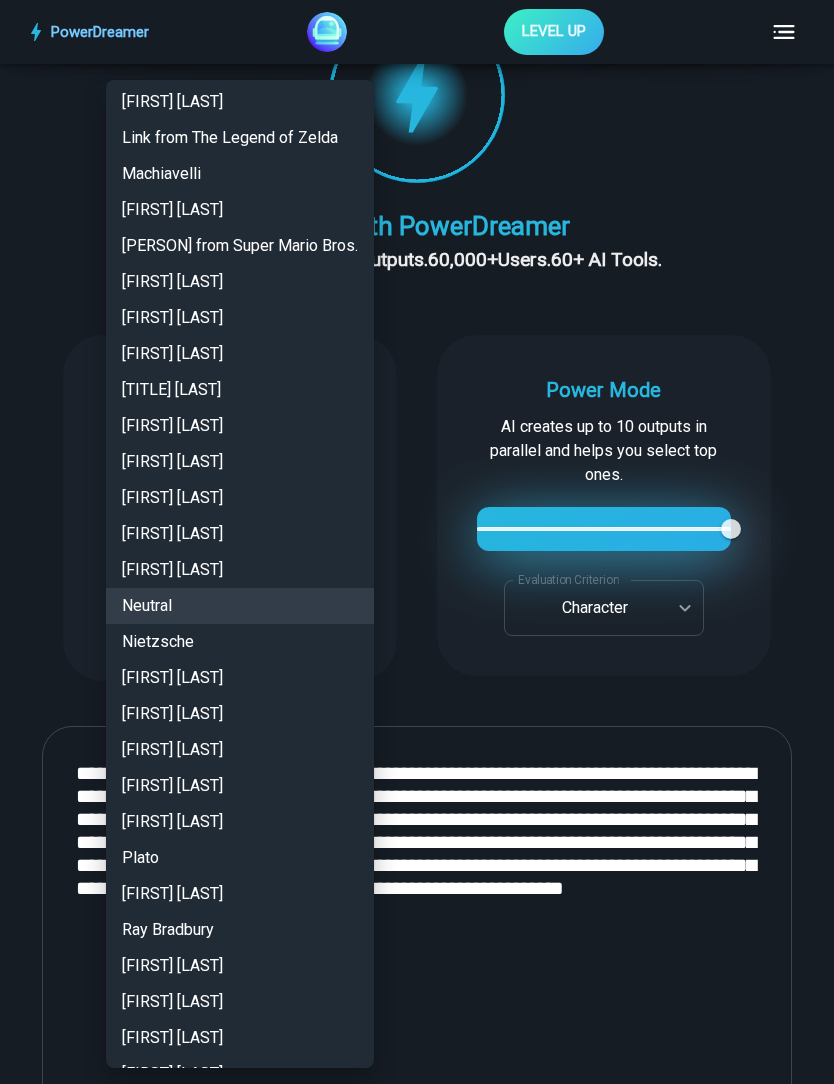click at bounding box center (417, 542) 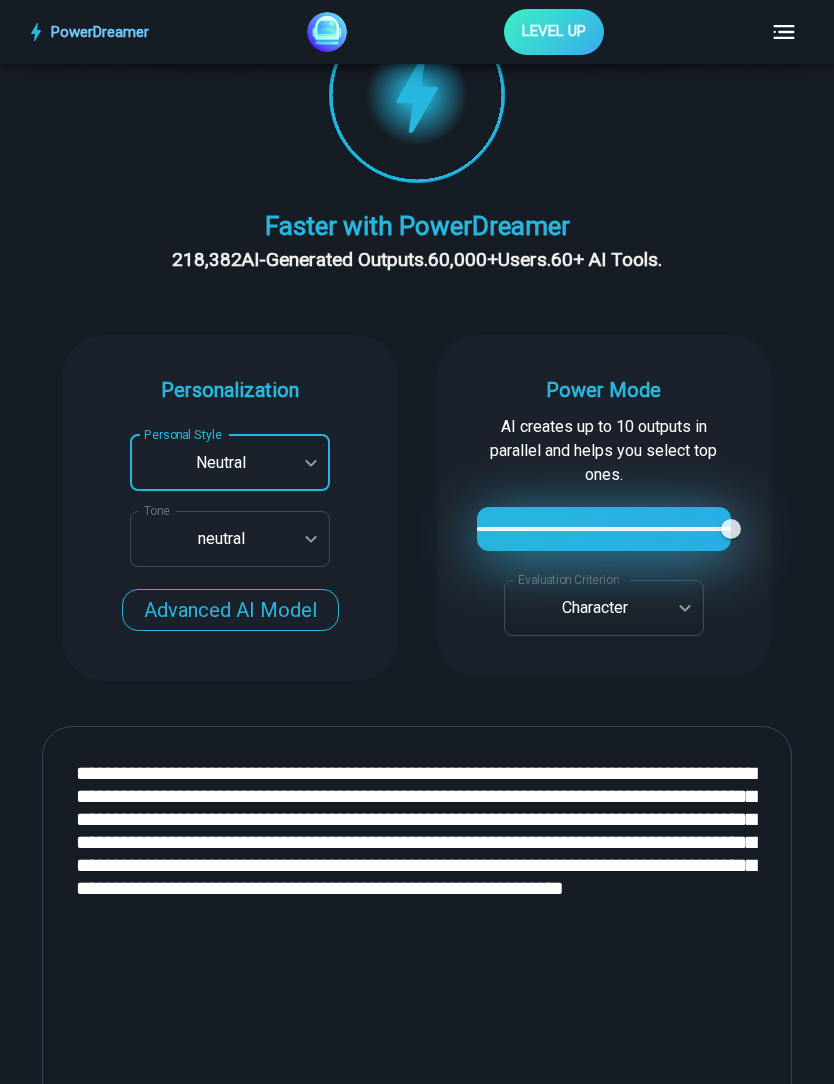 scroll, scrollTop: 405, scrollLeft: 0, axis: vertical 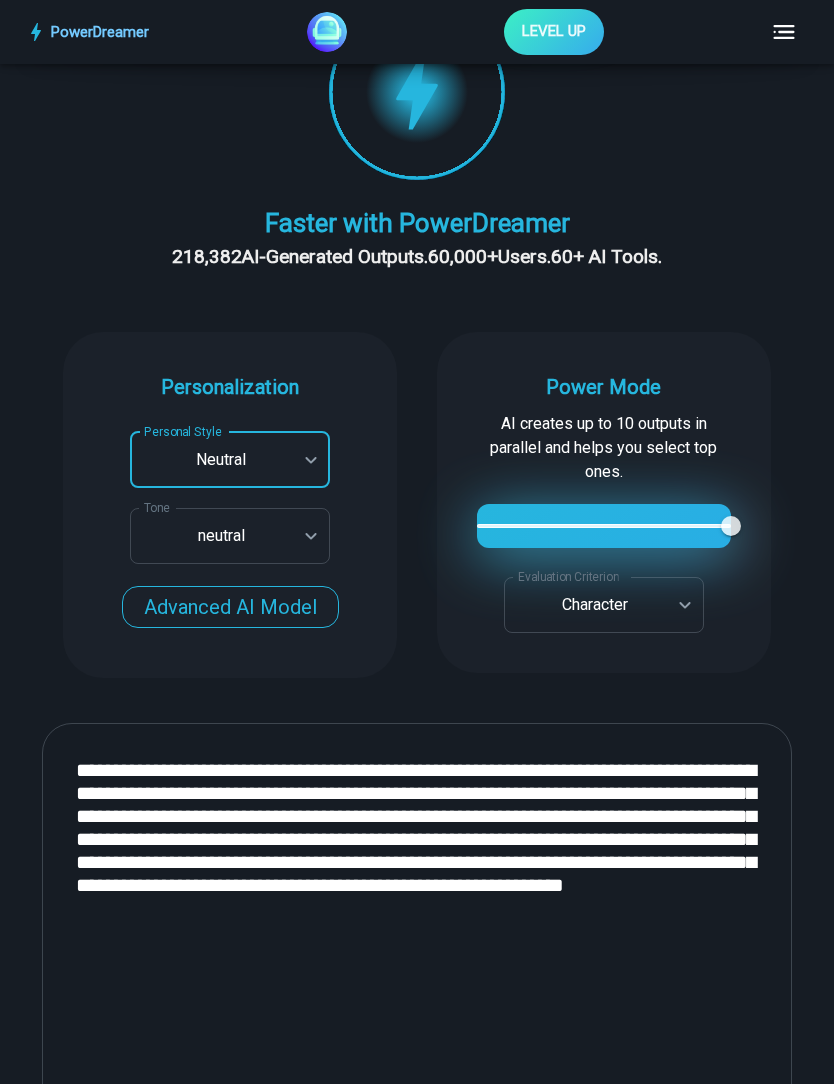 click on "**********" at bounding box center [417, 2305] 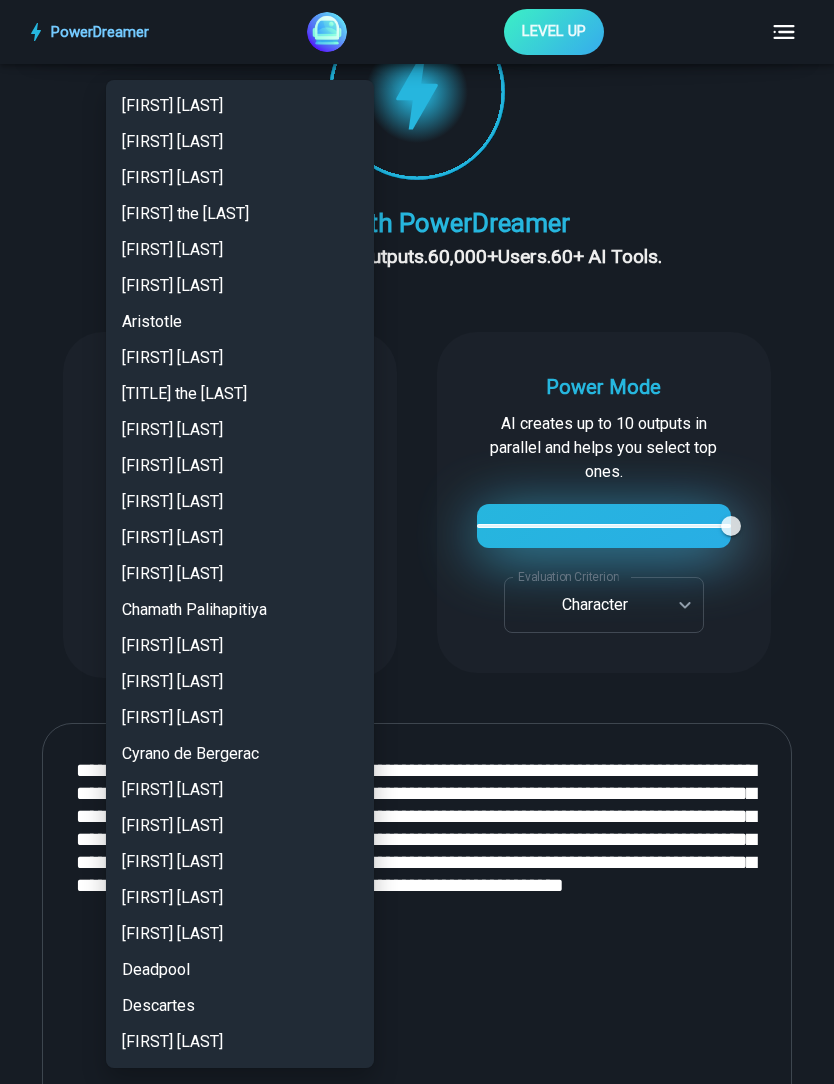 scroll, scrollTop: 2380, scrollLeft: 0, axis: vertical 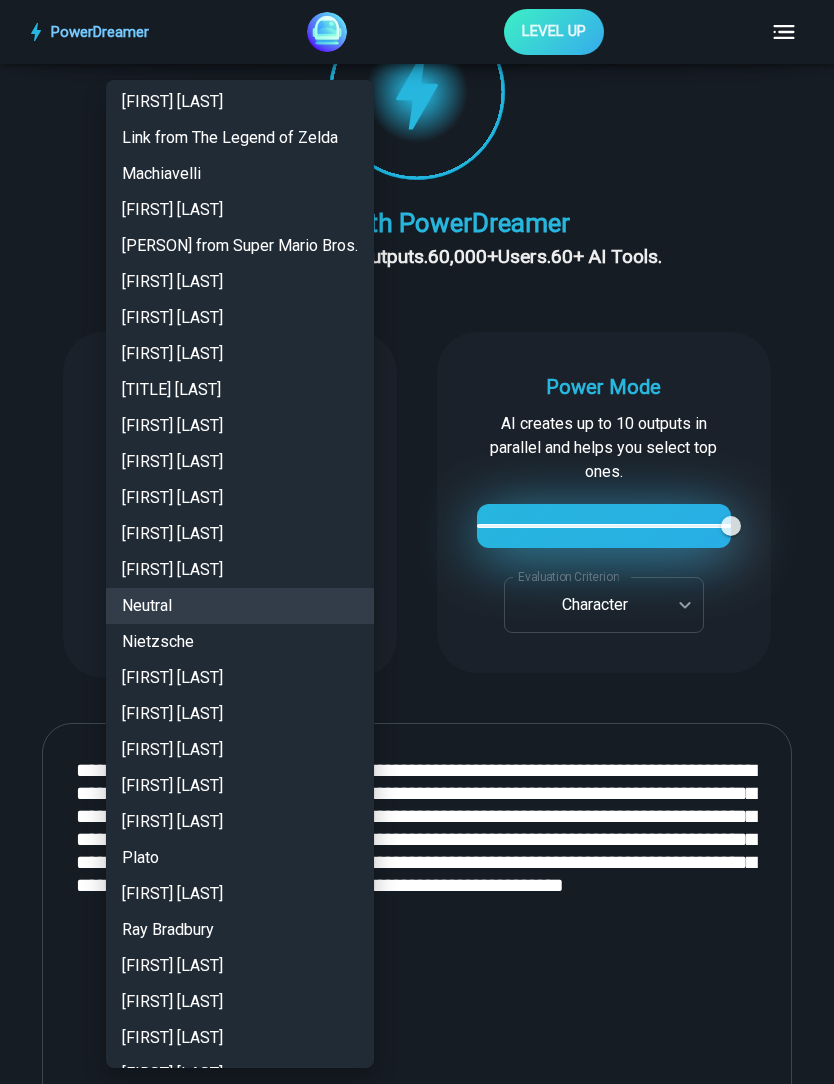 click on "[FIRST] [LAST]" at bounding box center [240, 1038] 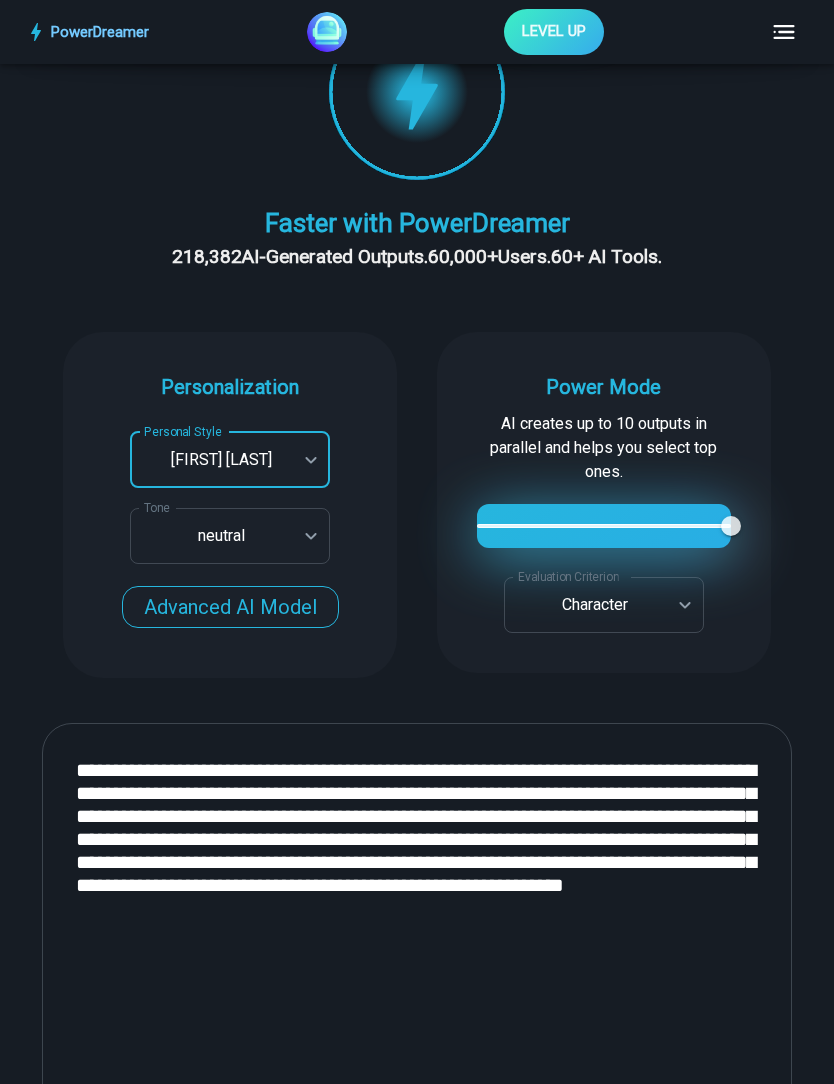 click on "**********" at bounding box center [417, 2305] 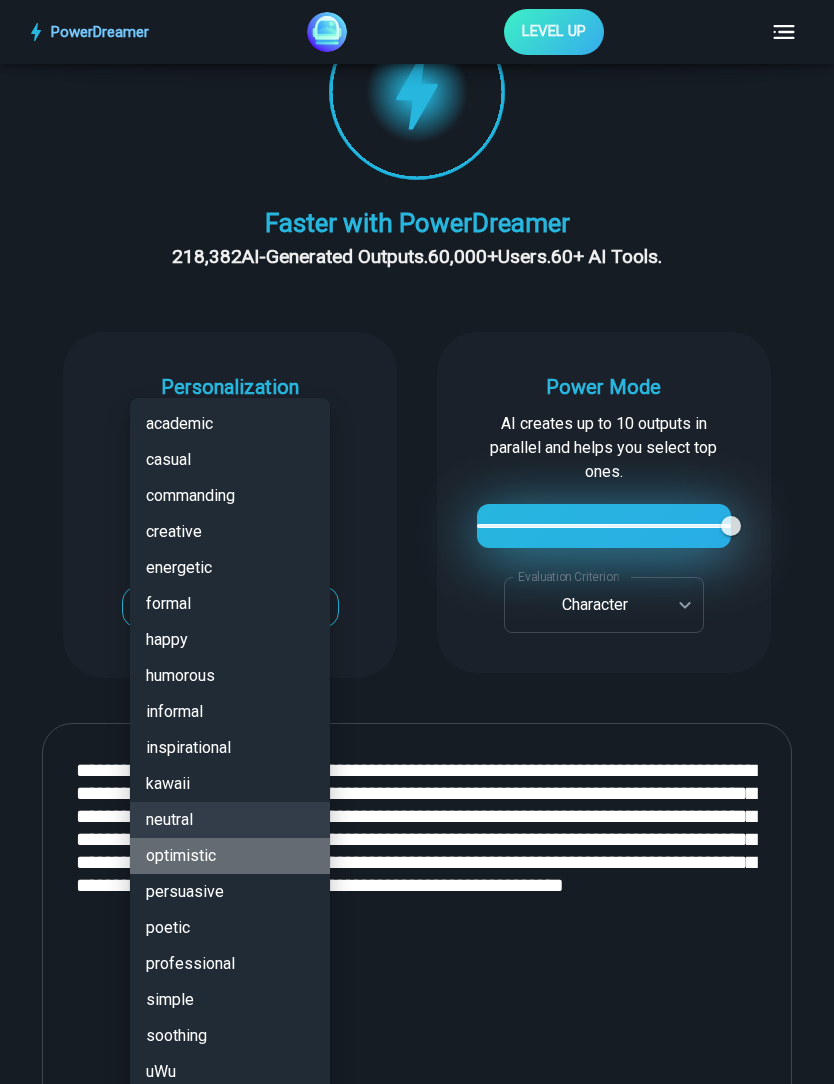 click on "optimistic" at bounding box center [230, 856] 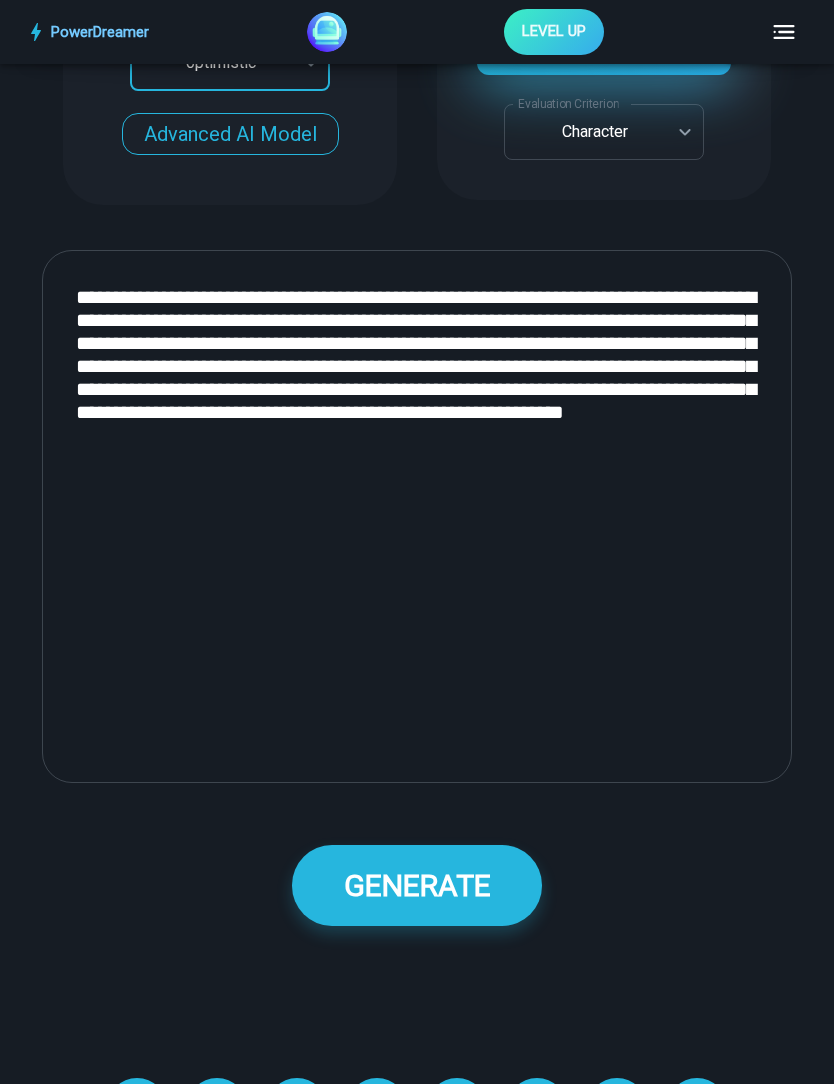 scroll, scrollTop: 909, scrollLeft: 0, axis: vertical 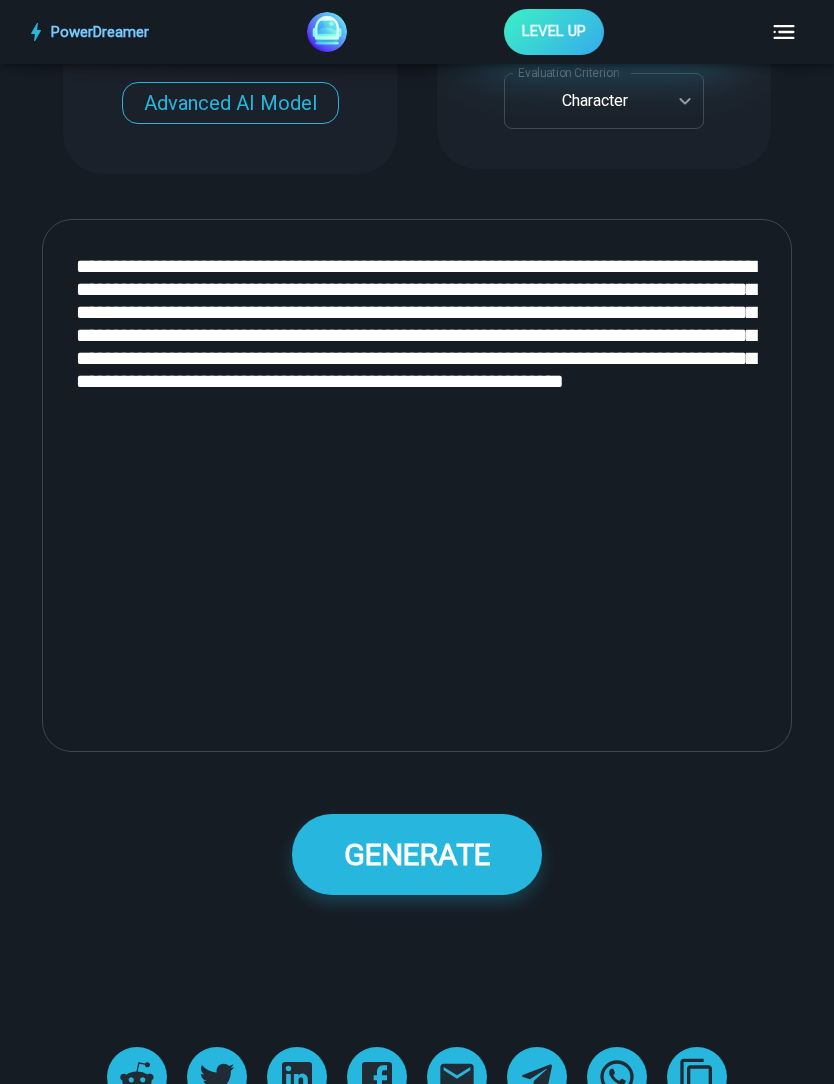 click on "GENERATE" at bounding box center (417, 854) 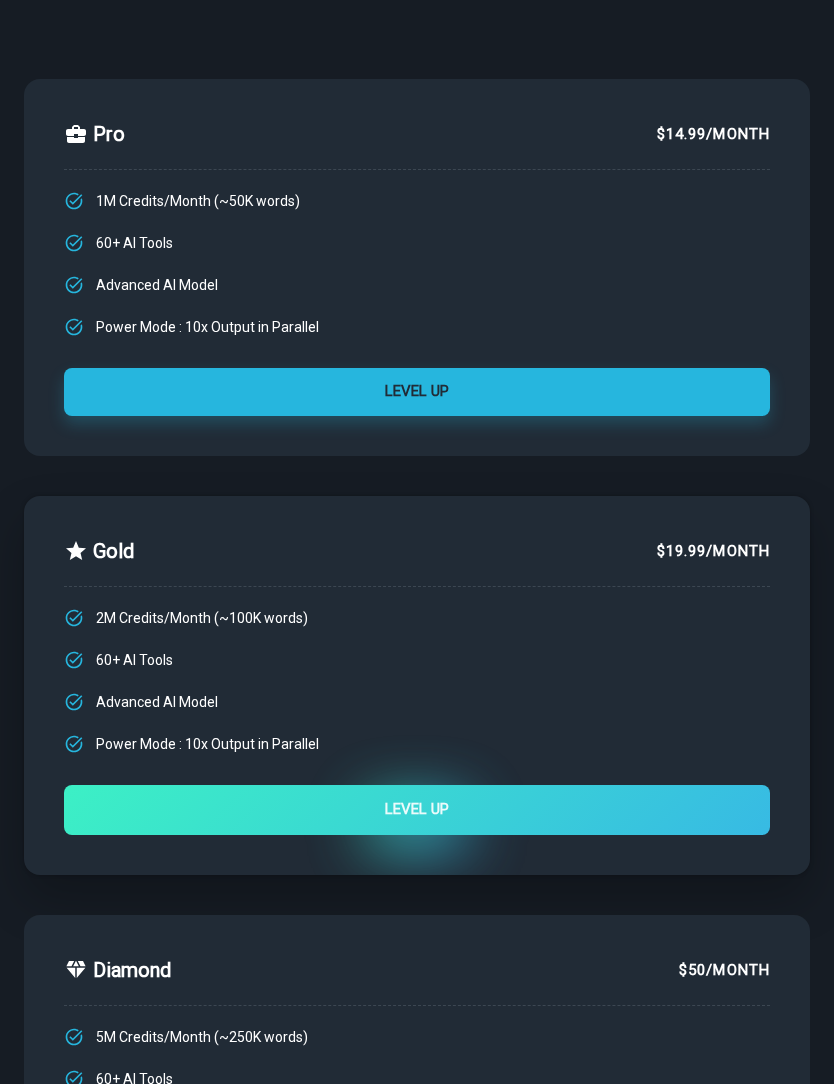 scroll, scrollTop: 0, scrollLeft: 0, axis: both 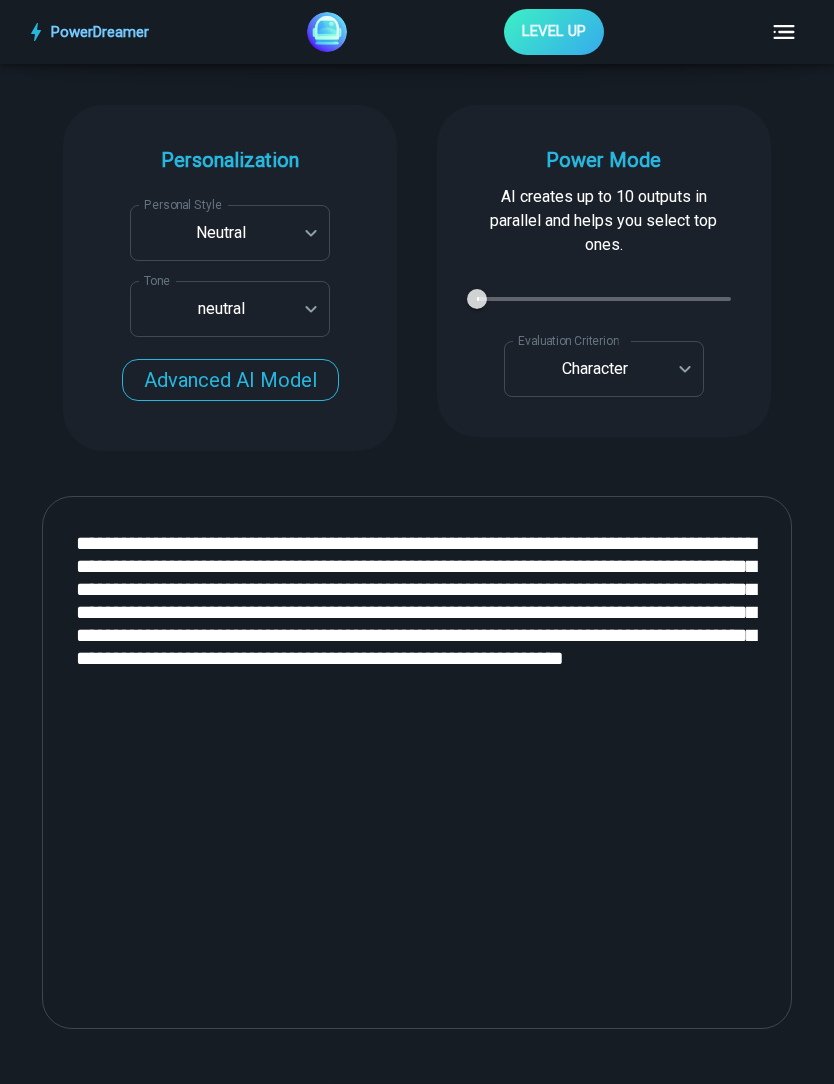 click on "**********" at bounding box center [417, 2078] 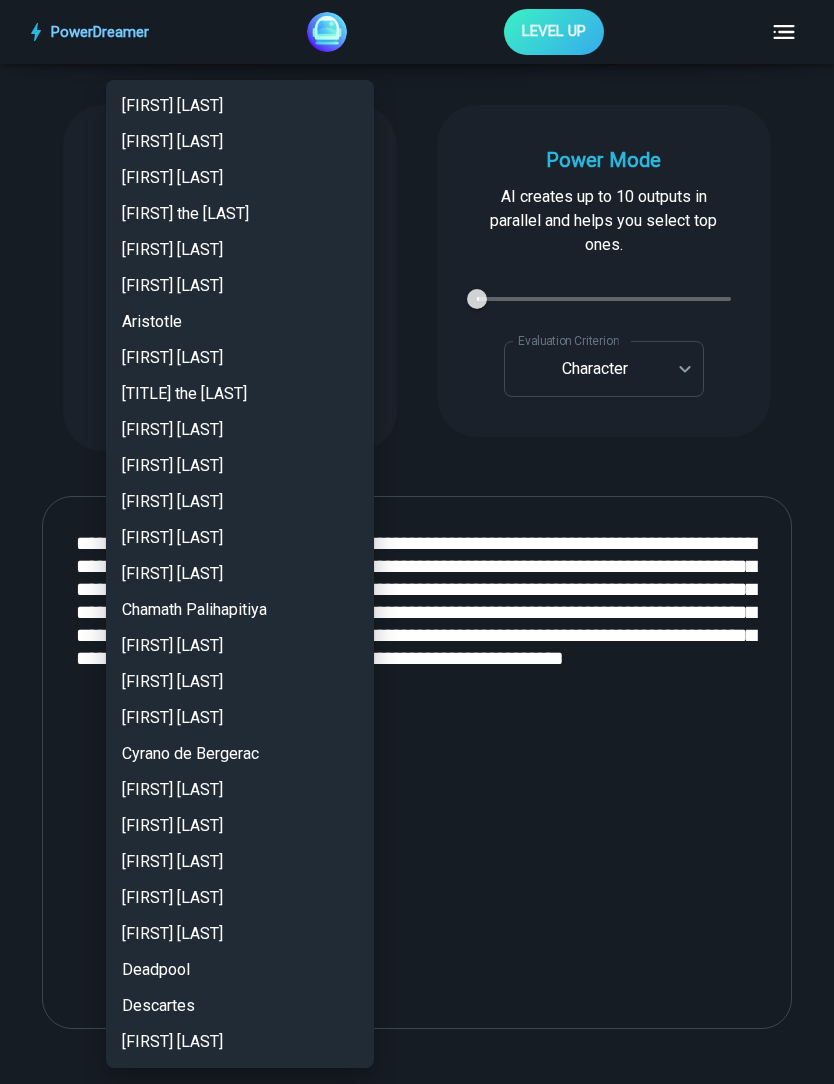 scroll, scrollTop: 2380, scrollLeft: 0, axis: vertical 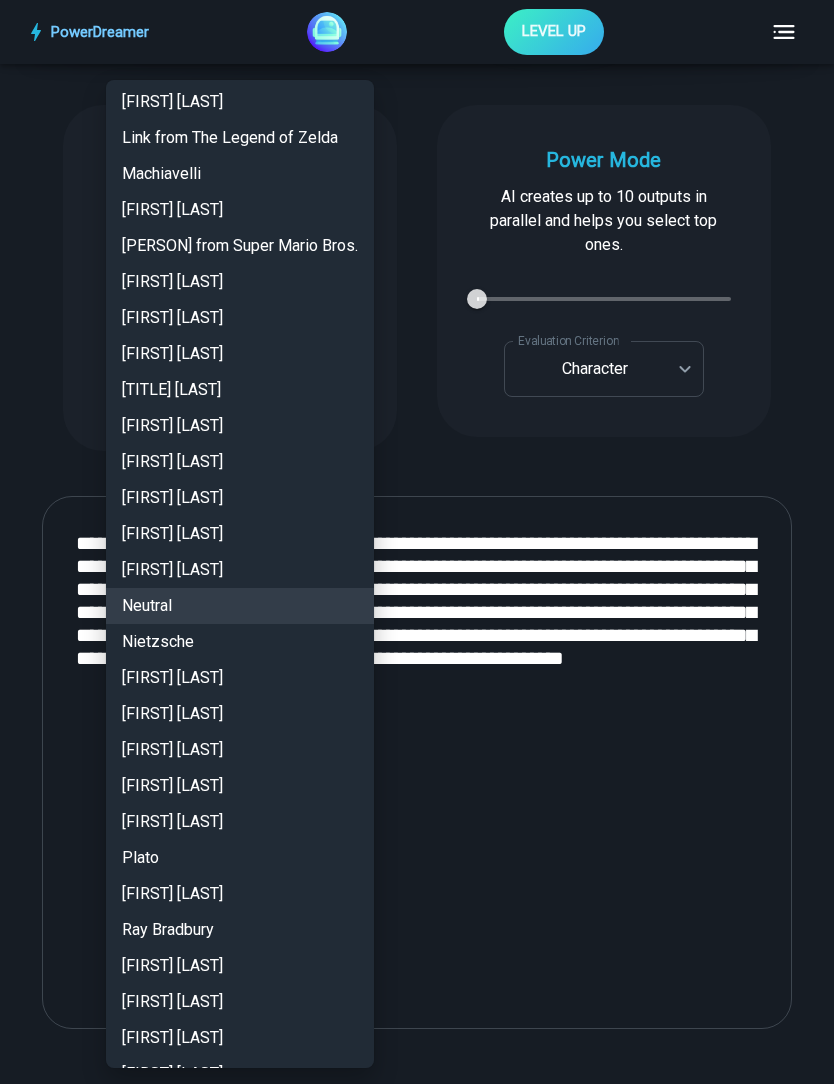 click on "[FIRST] [LAST]" at bounding box center (240, 1038) 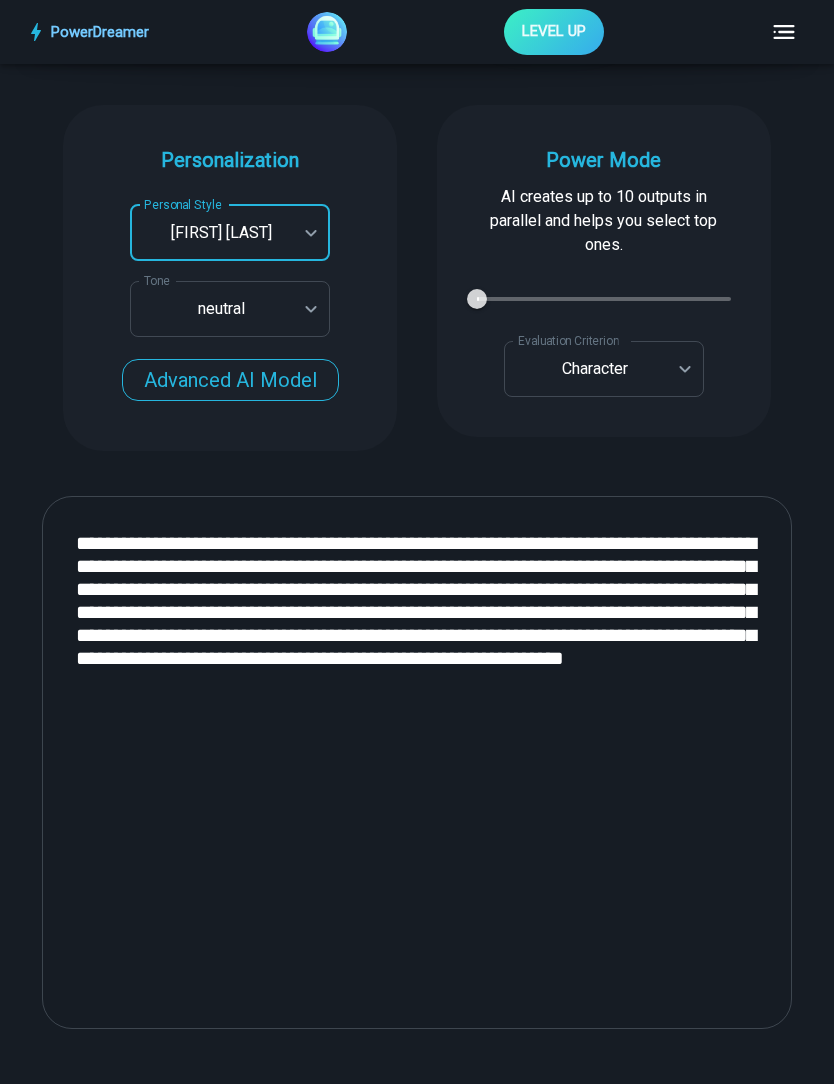 click on "**********" at bounding box center [417, 2078] 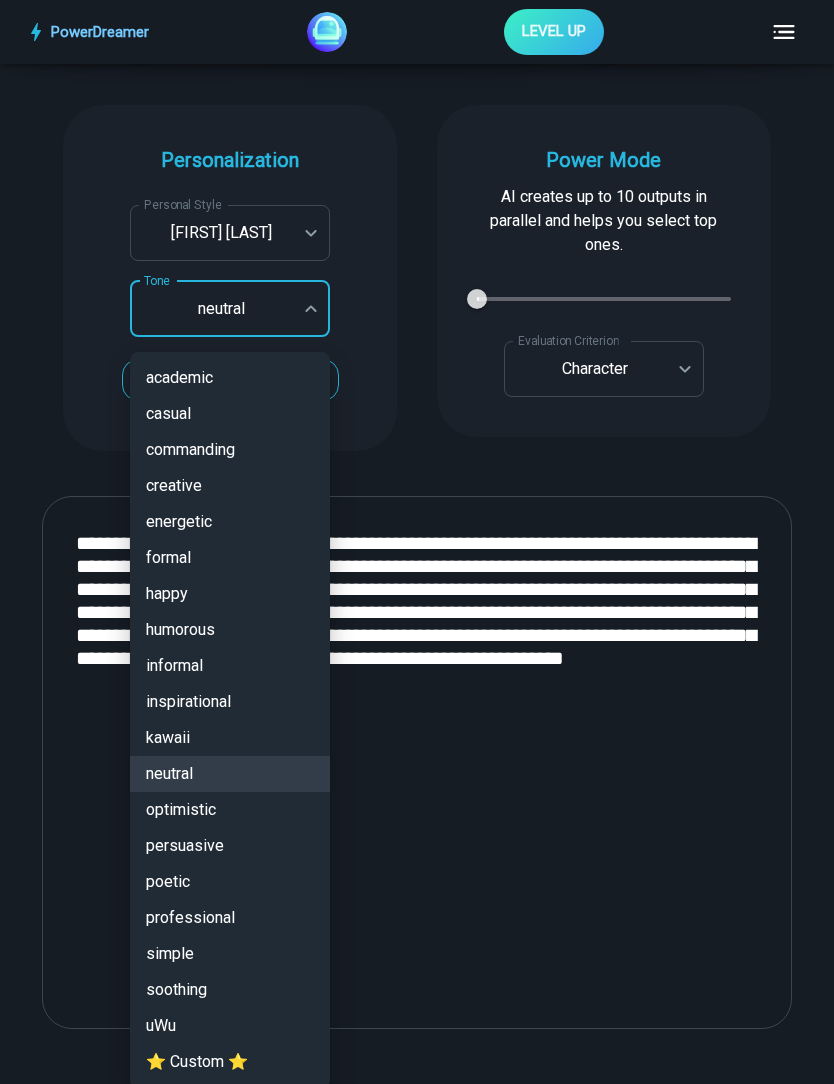 click at bounding box center [417, 542] 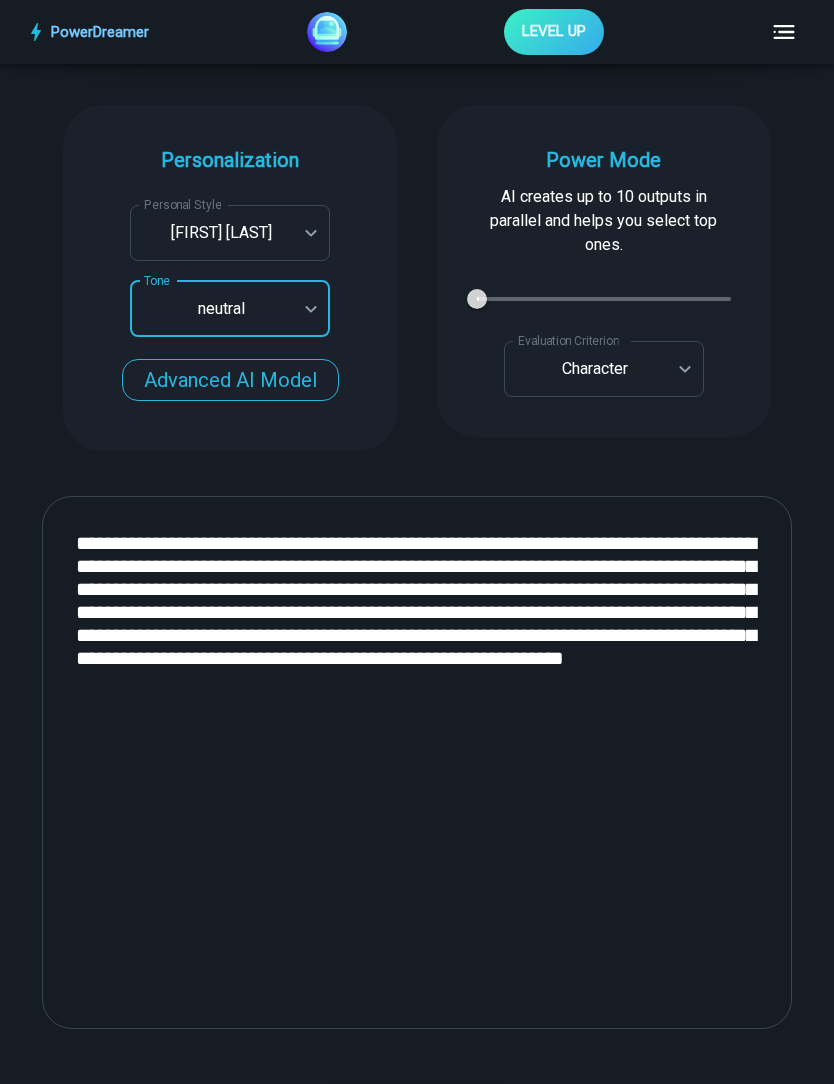 click on "Personal Style" at bounding box center (182, 204) 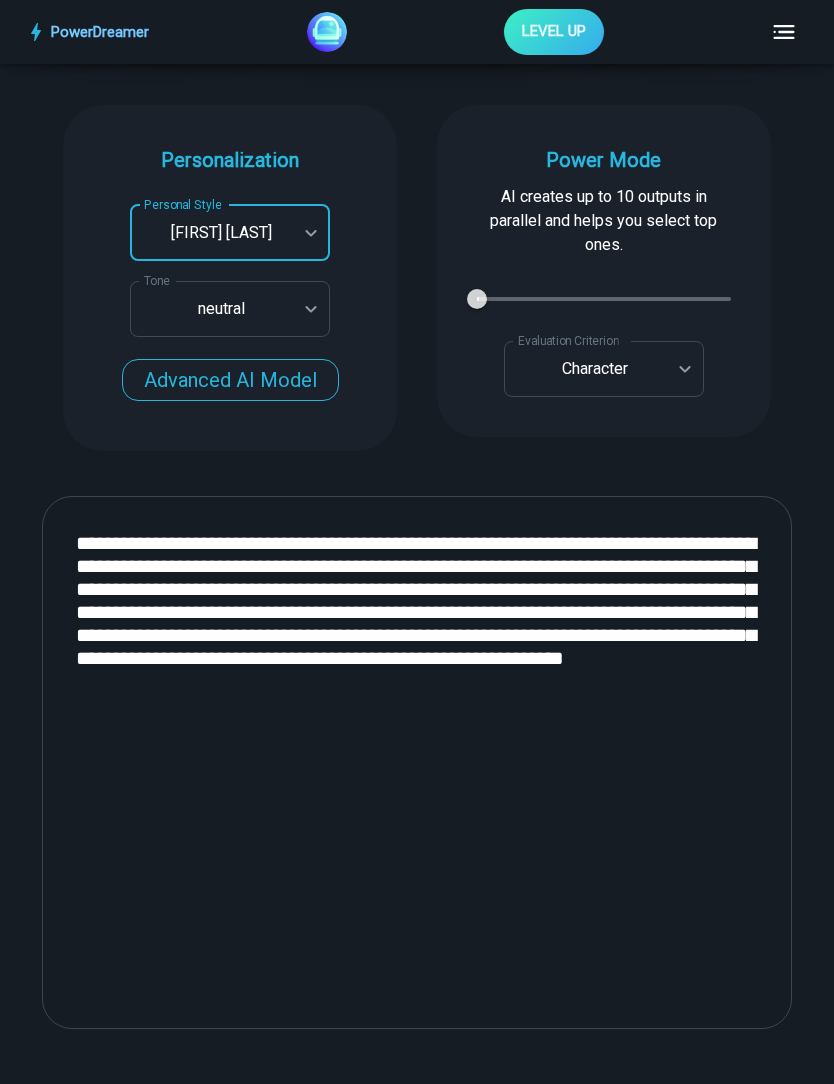 click on "**********" at bounding box center [417, 2078] 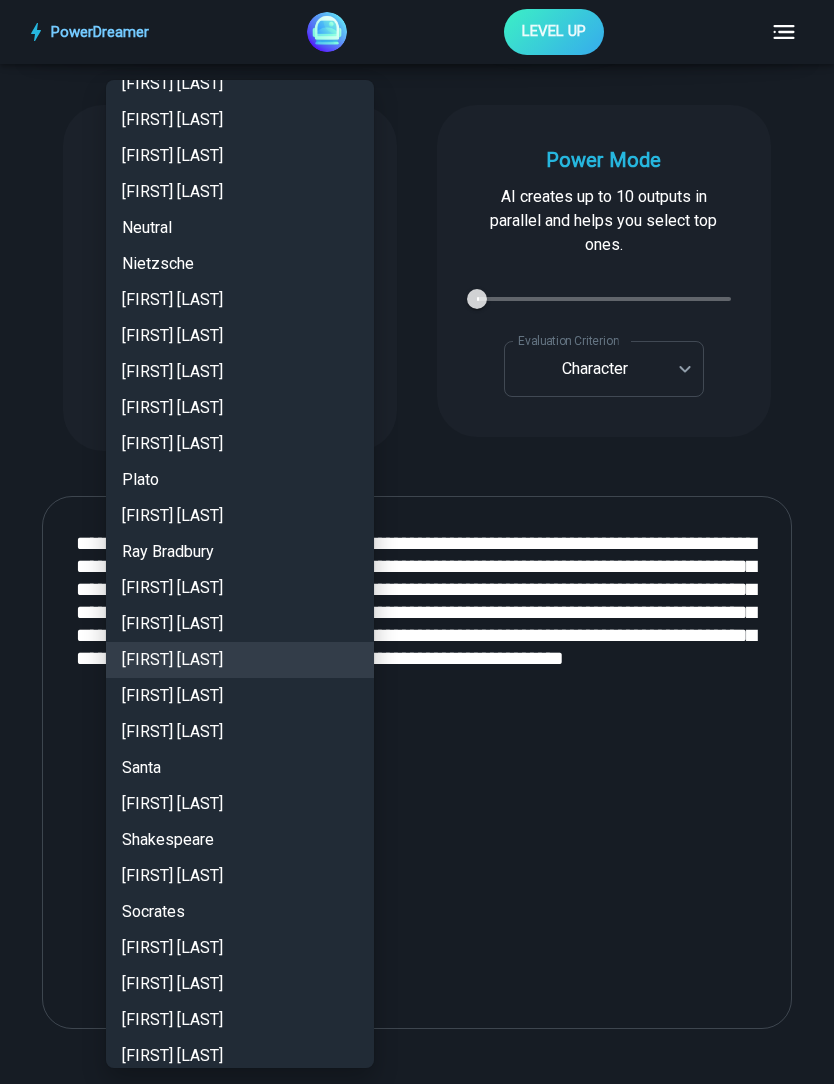 scroll, scrollTop: 2754, scrollLeft: 0, axis: vertical 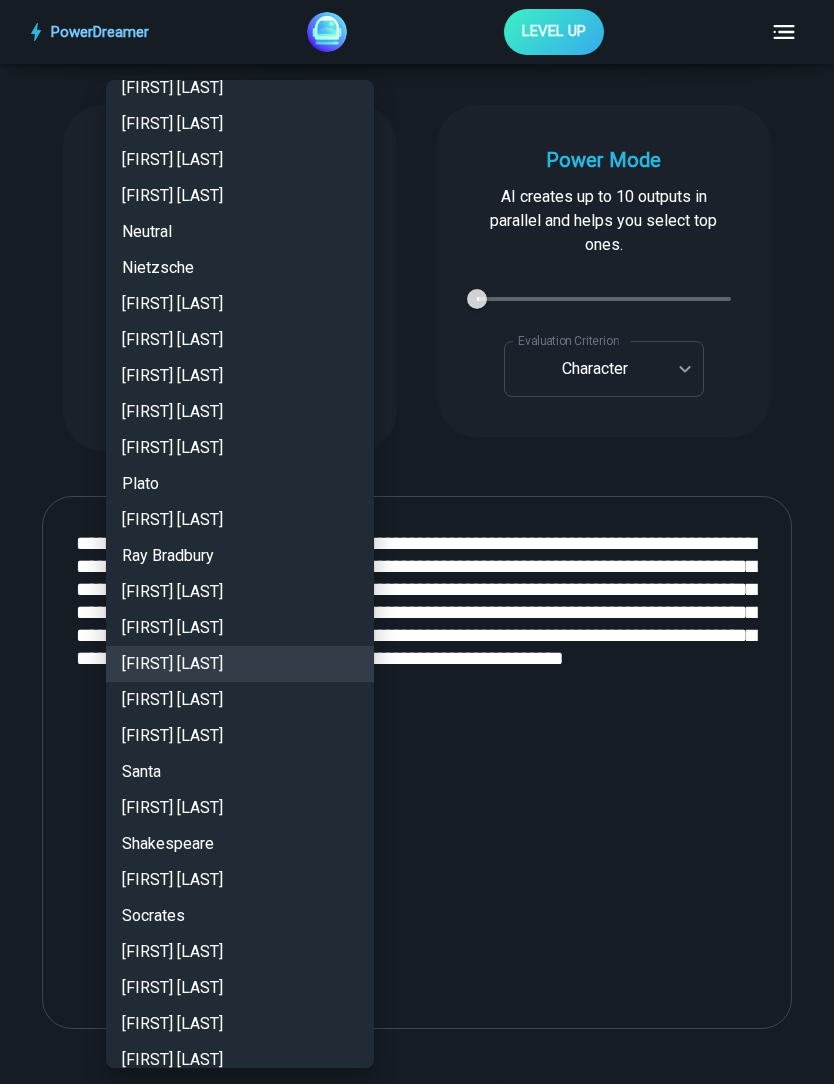 click on "Neutral" at bounding box center (240, 232) 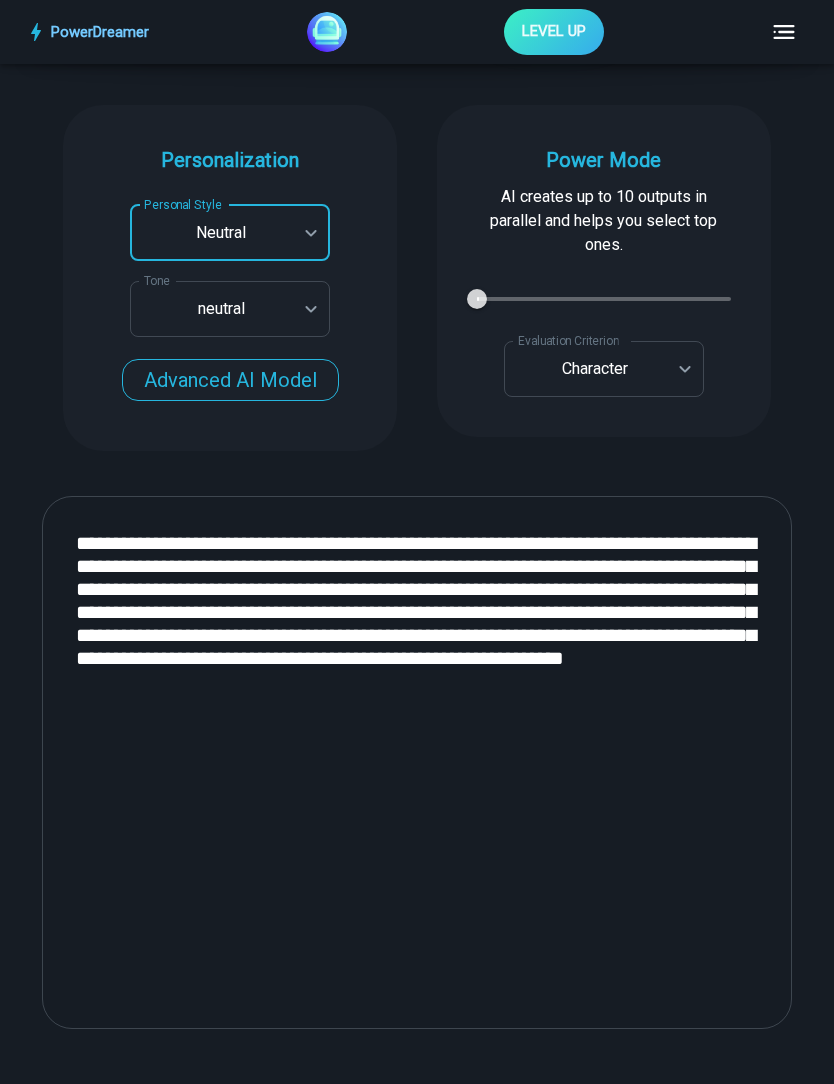 click on "GENERATE" at bounding box center [417, 1131] 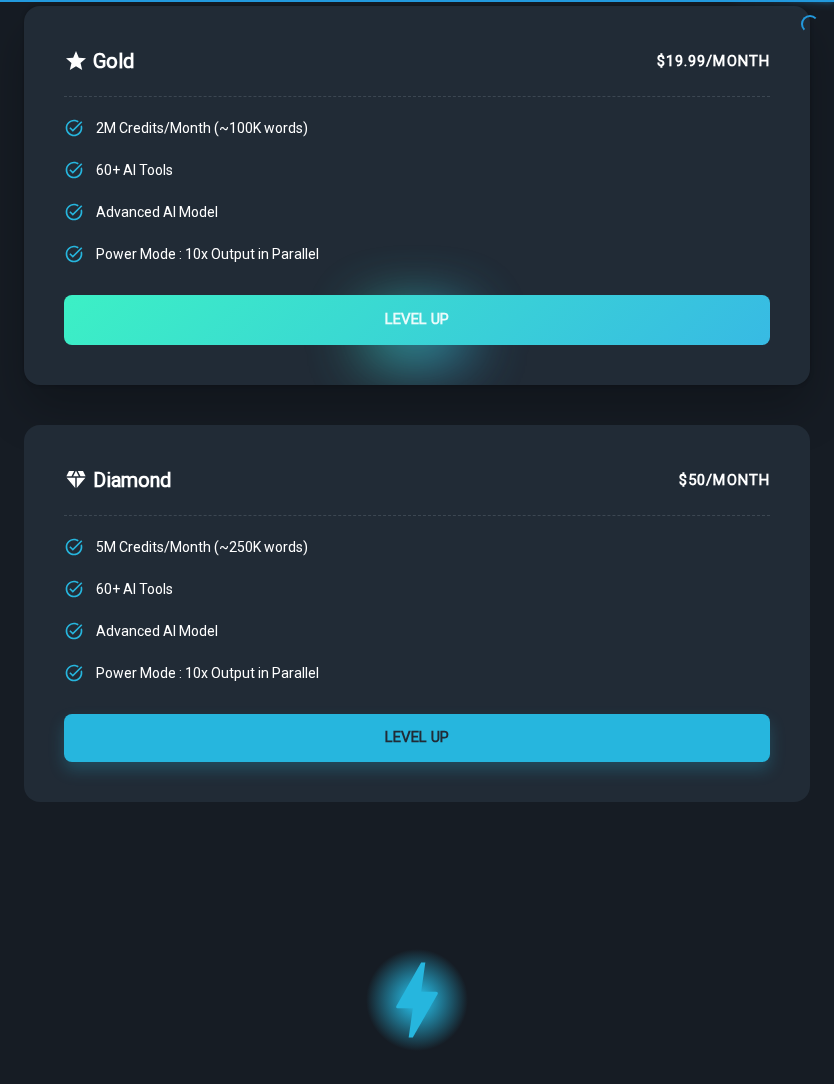 scroll, scrollTop: 0, scrollLeft: 0, axis: both 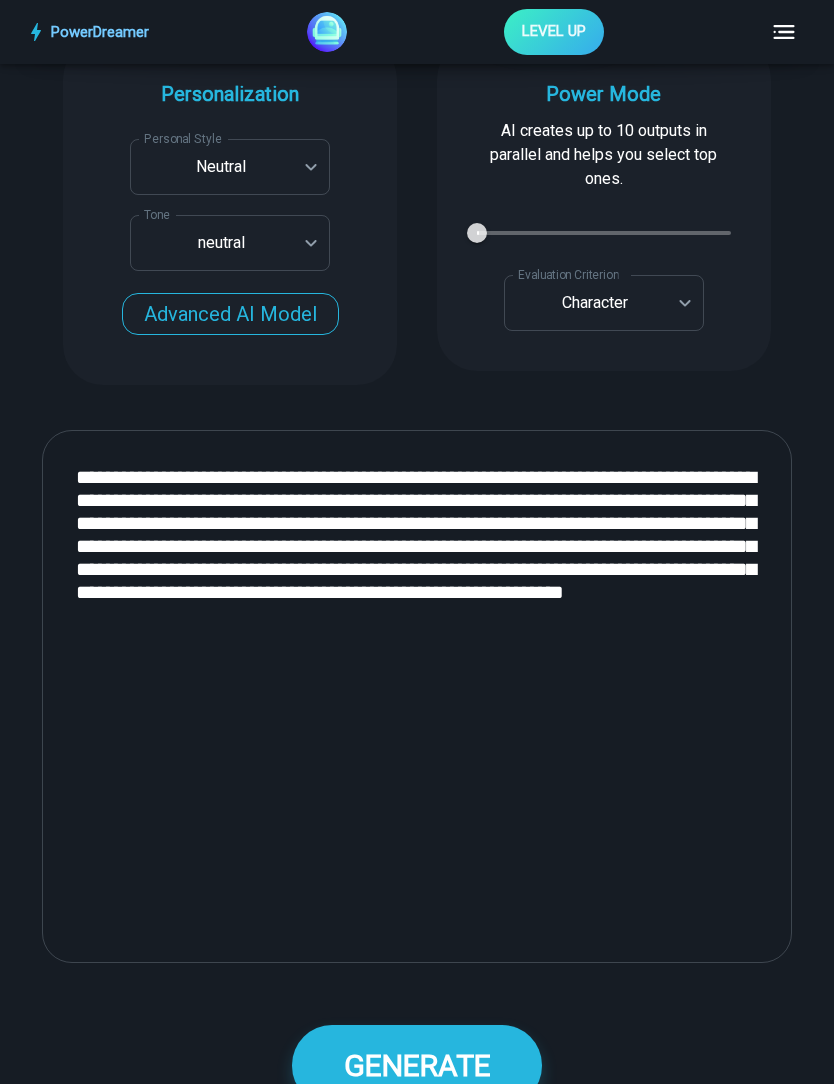 click on "**********" at bounding box center [417, 696] 